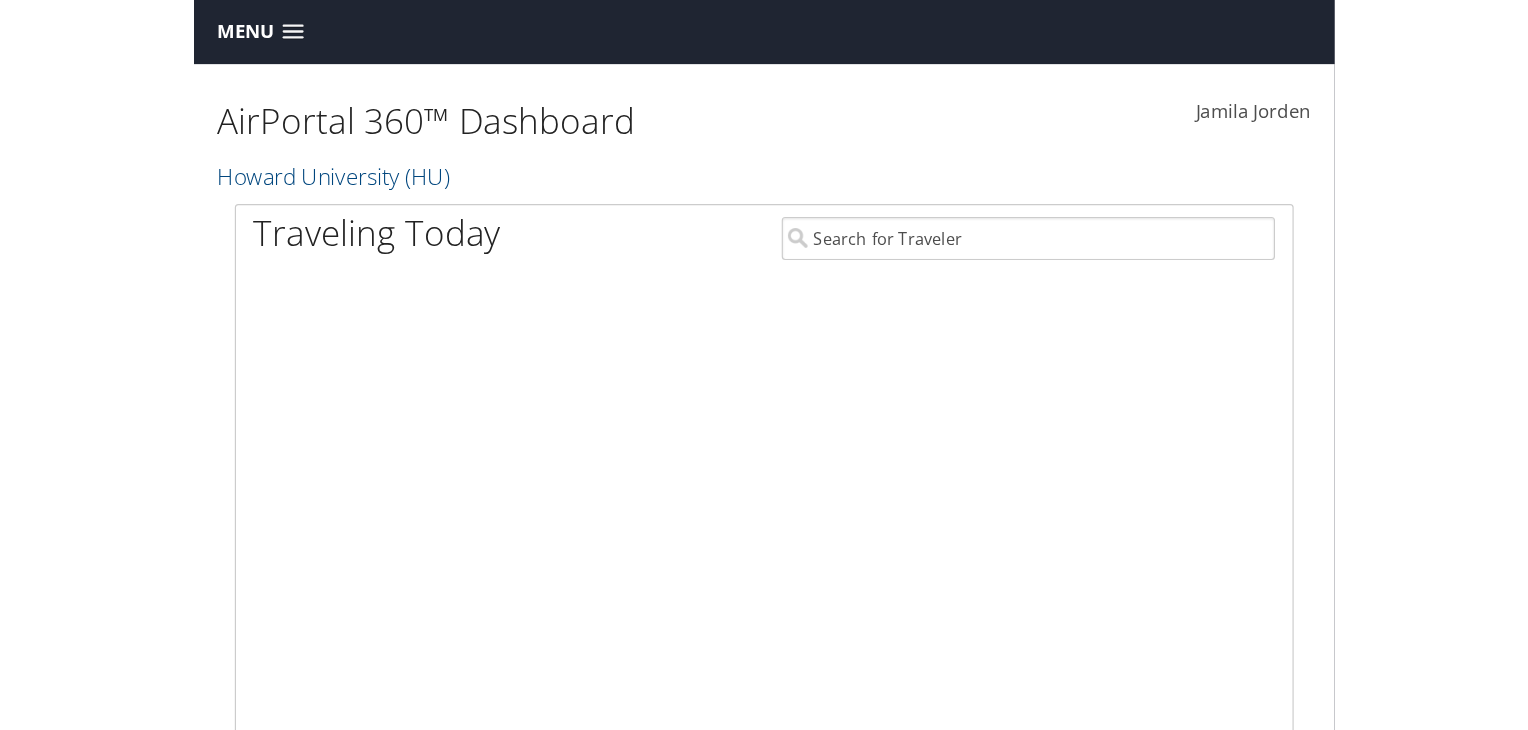 scroll, scrollTop: 0, scrollLeft: 0, axis: both 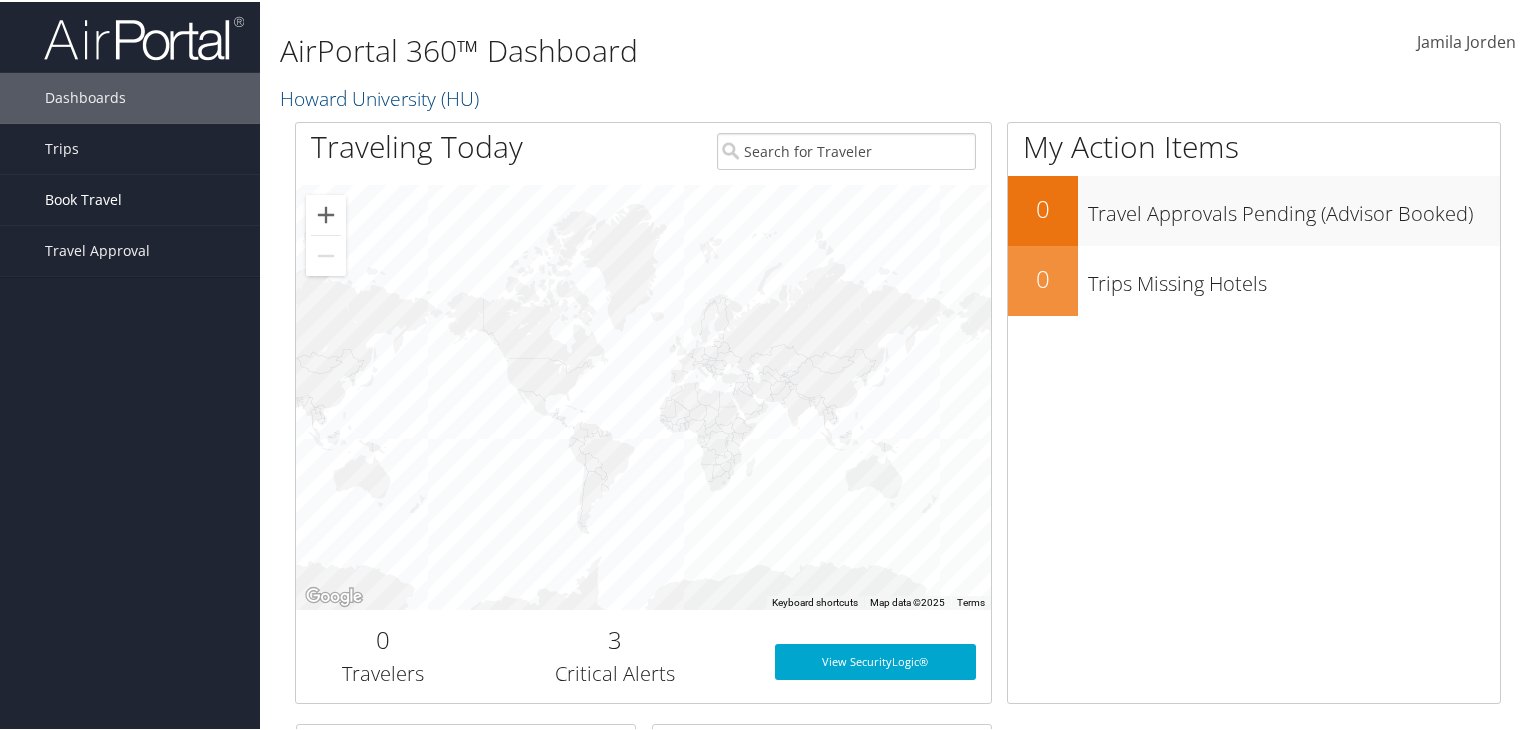 click on "Book Travel" at bounding box center (83, 198) 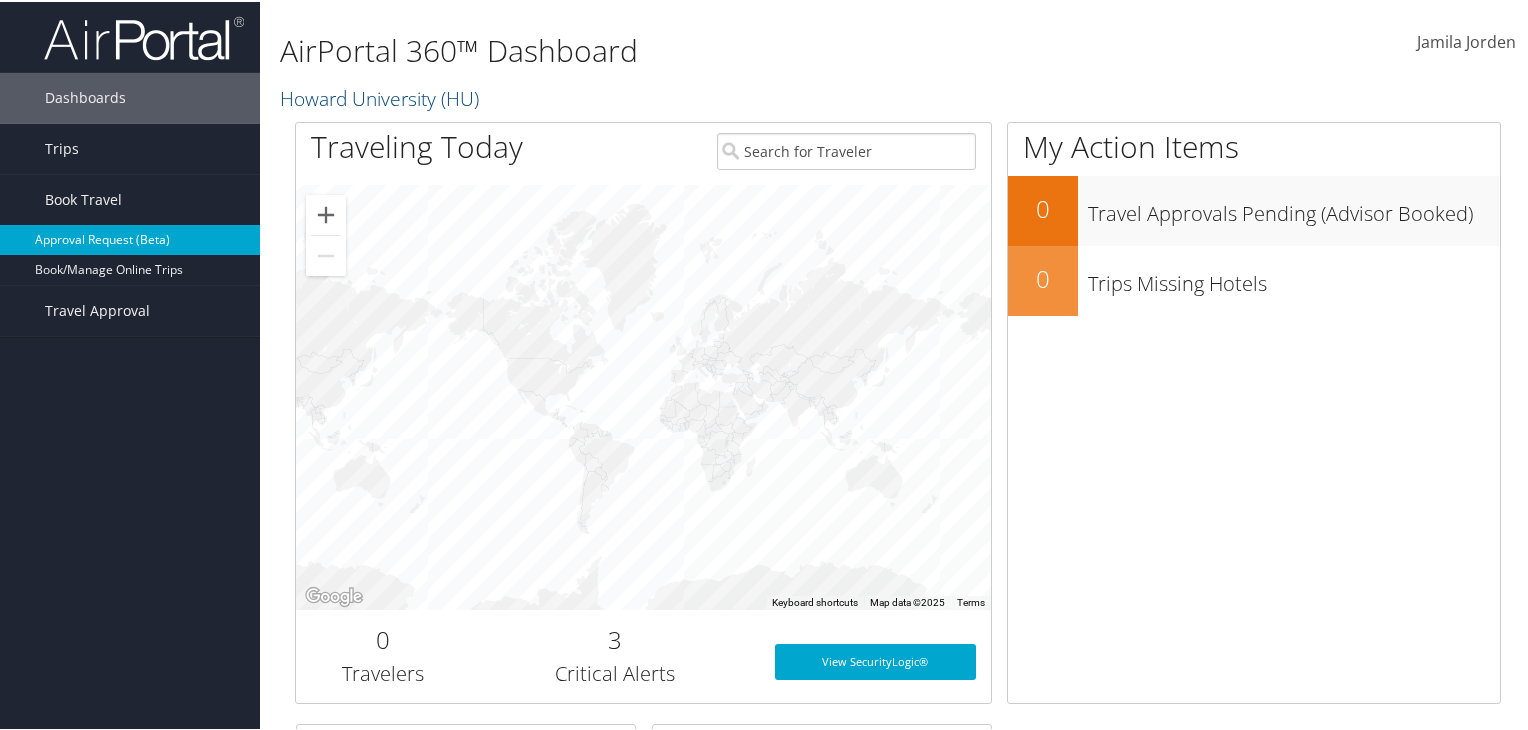 click on "Approval Request (Beta)" at bounding box center (130, 238) 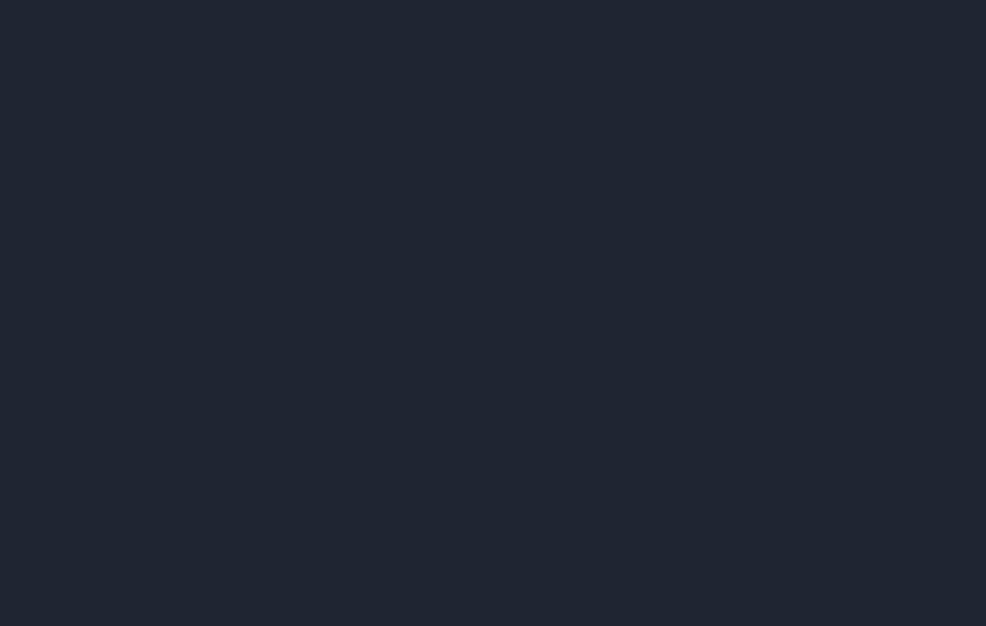 scroll, scrollTop: 0, scrollLeft: 0, axis: both 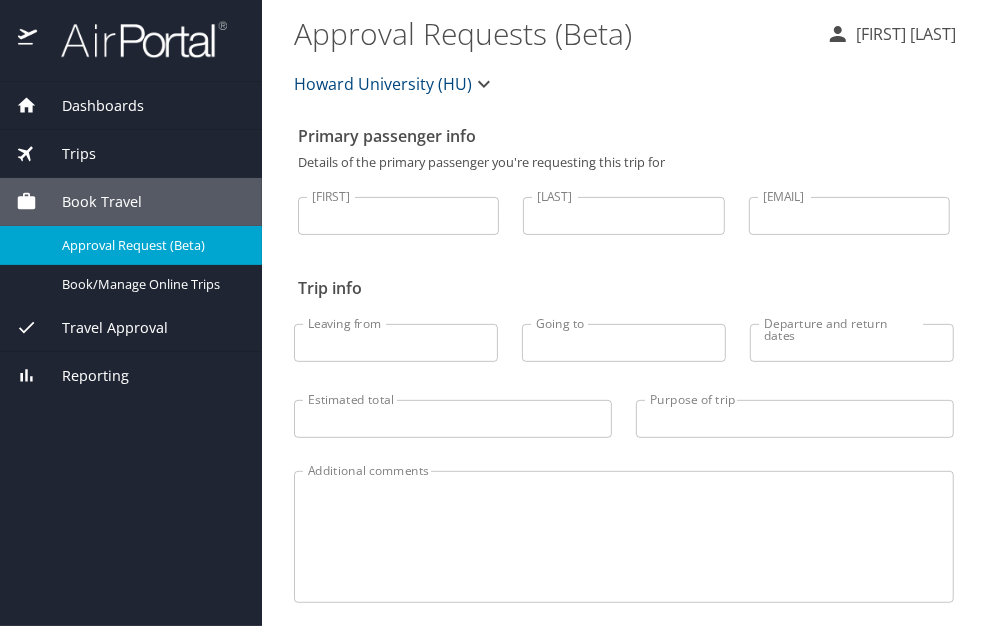 click on "Passenger first name" at bounding box center [398, 216] 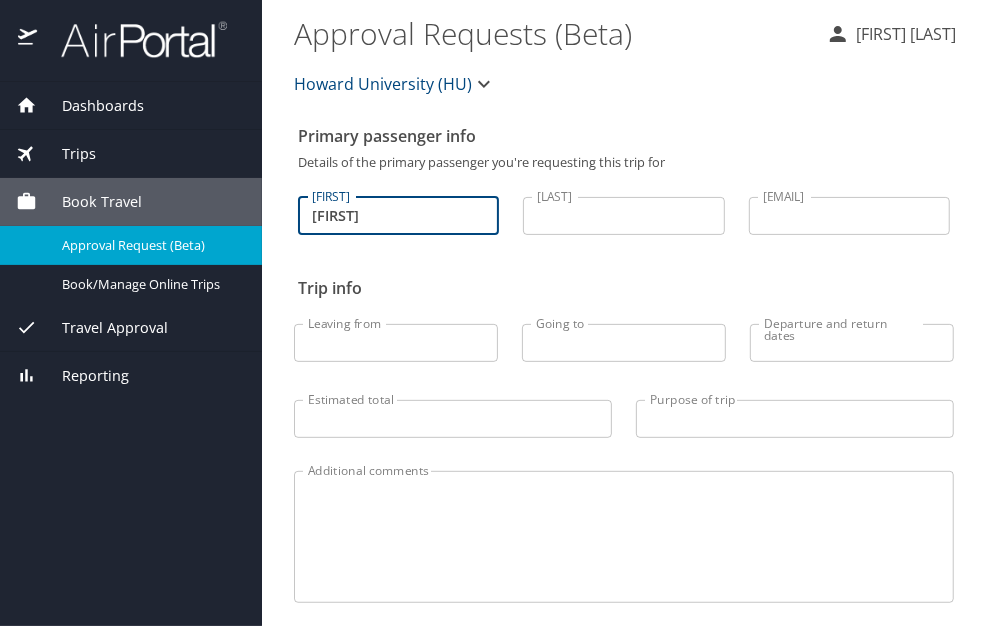 type on "Jamila" 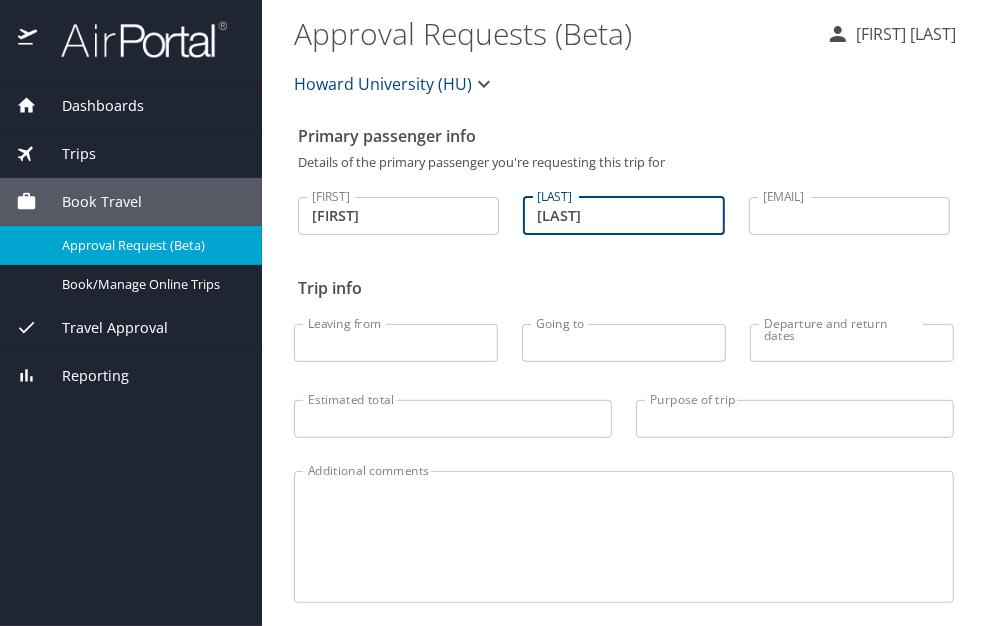 type on "Jorden" 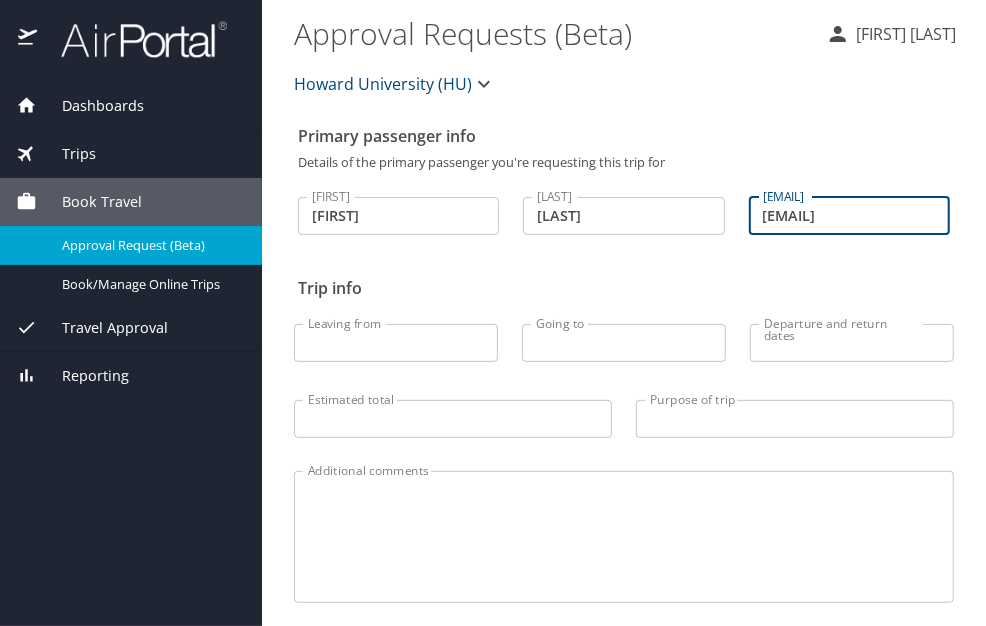 scroll, scrollTop: 0, scrollLeft: 20, axis: horizontal 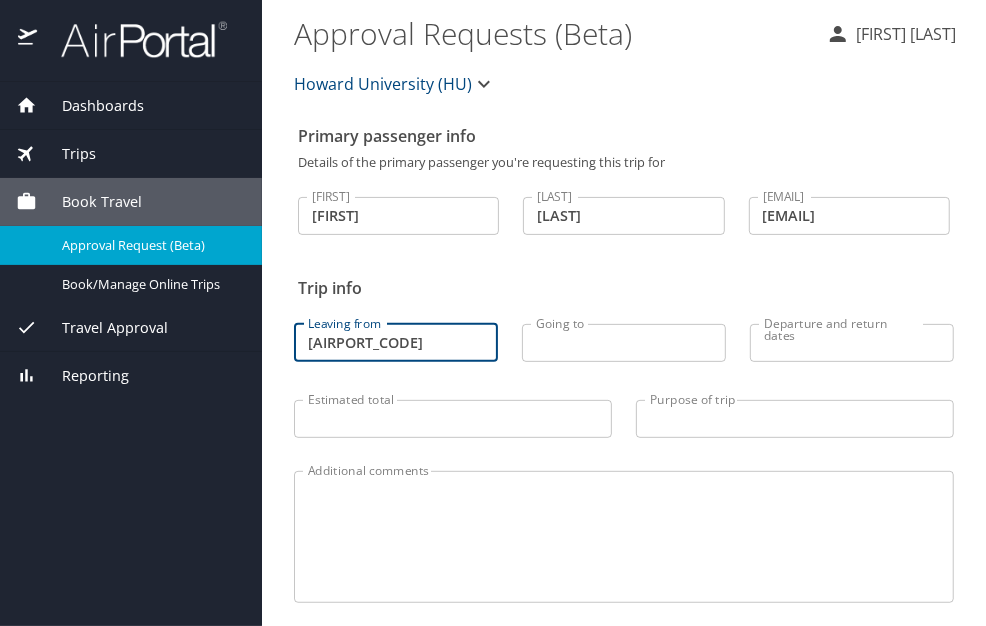 type on "DCA" 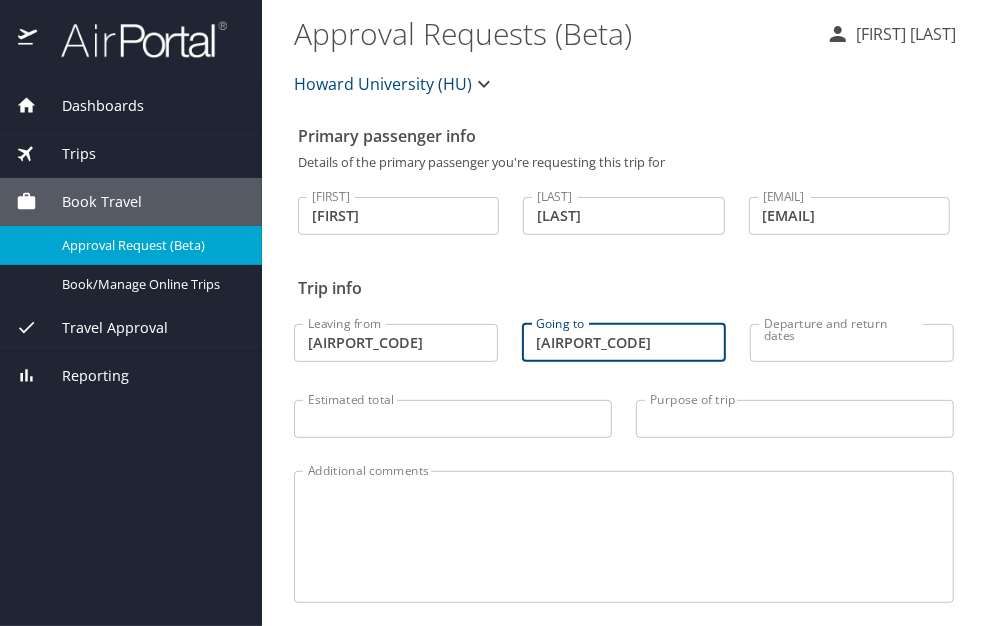 type on "MDW" 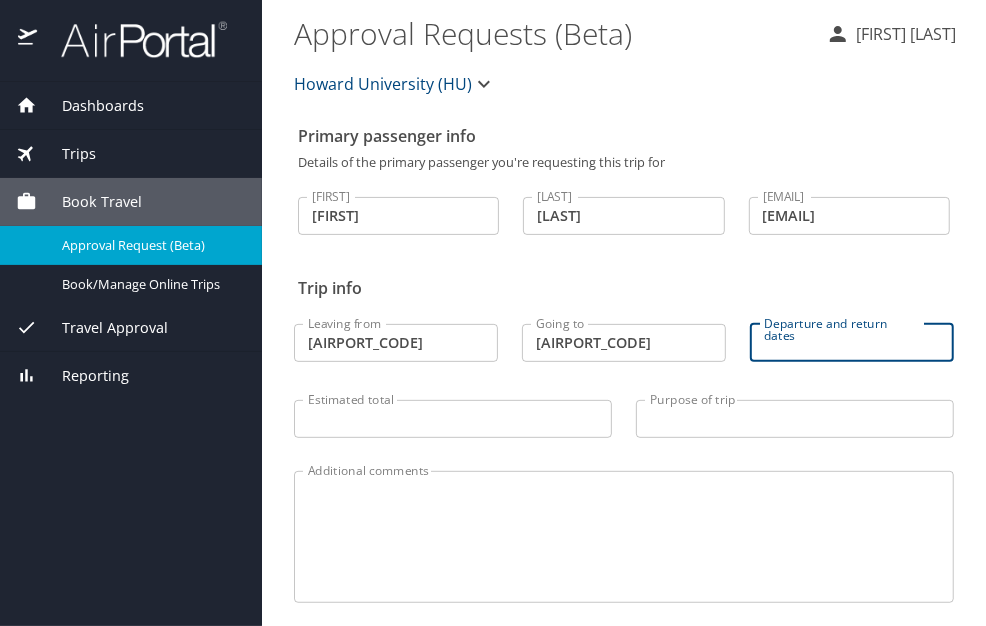 click on "Departure and return dates" at bounding box center (852, 343) 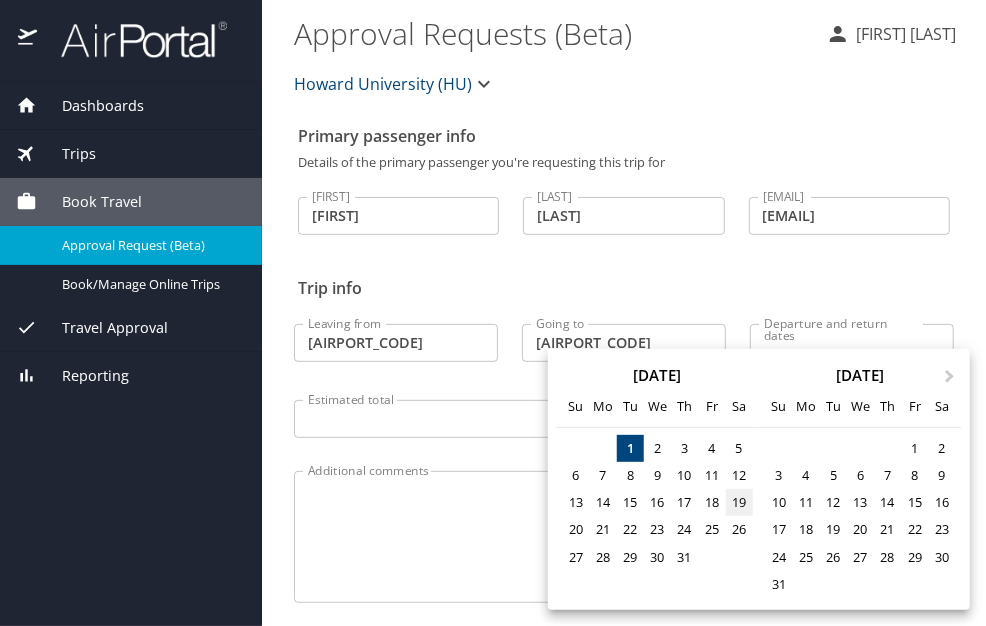 click on "19" at bounding box center (739, 502) 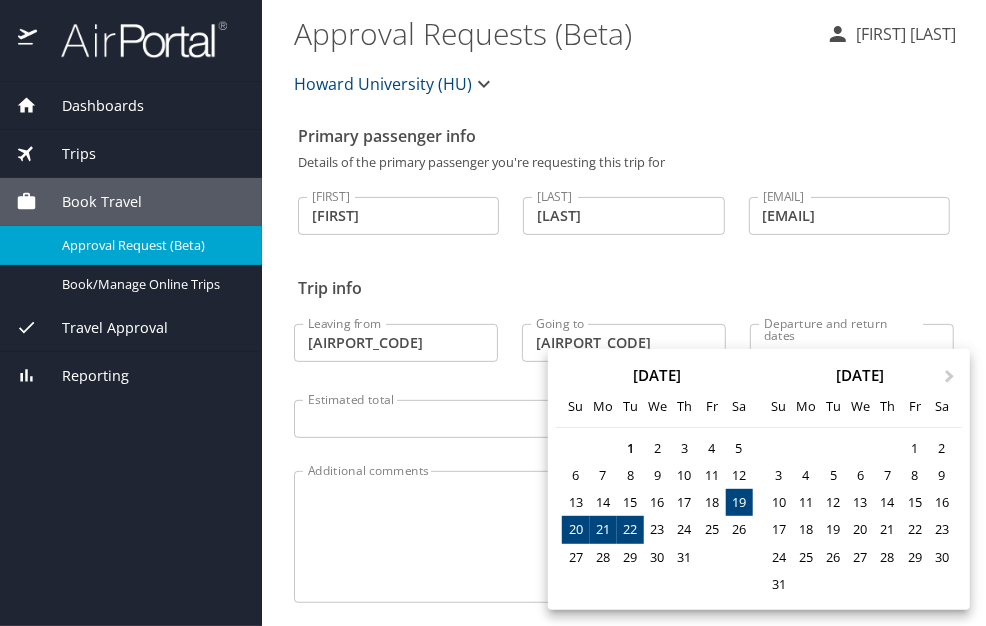 click on "22" at bounding box center (630, 529) 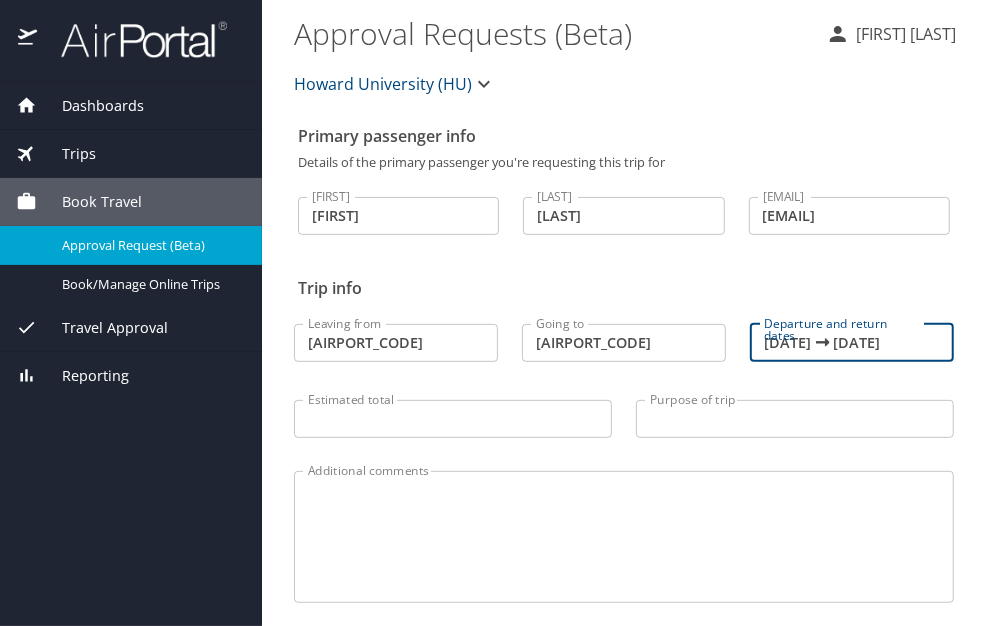 scroll, scrollTop: 0, scrollLeft: 3, axis: horizontal 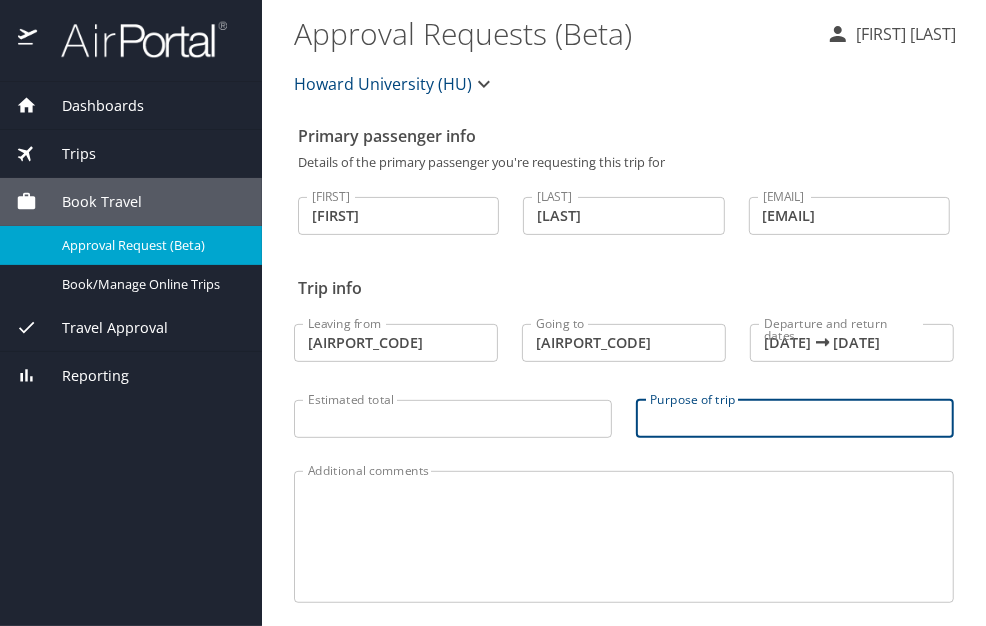 click on "Purpose of trip" at bounding box center (795, 419) 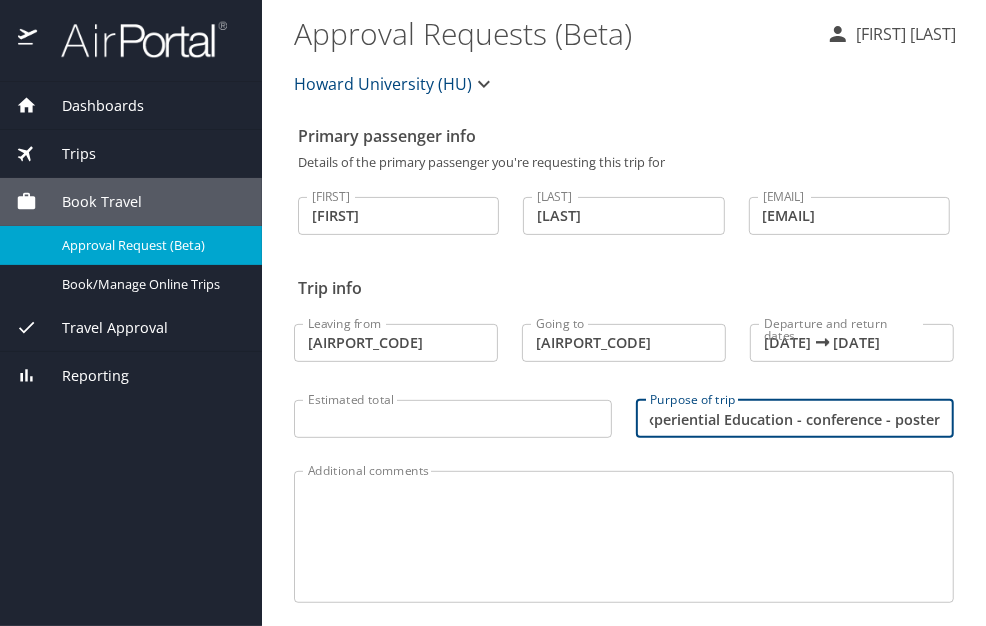 scroll, scrollTop: 0, scrollLeft: 20, axis: horizontal 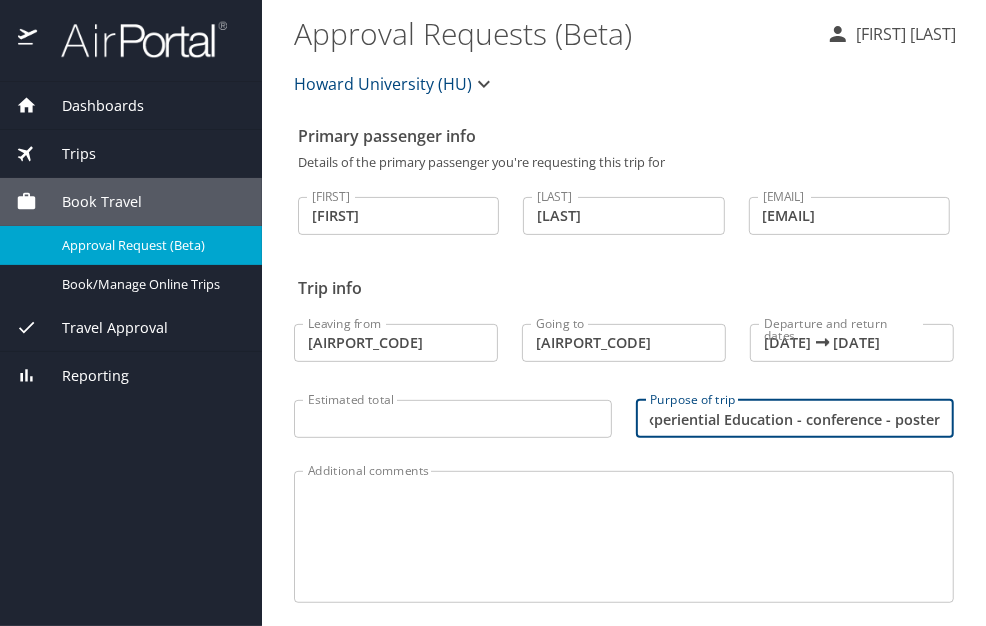 type on "Experiential Education - conference - poster" 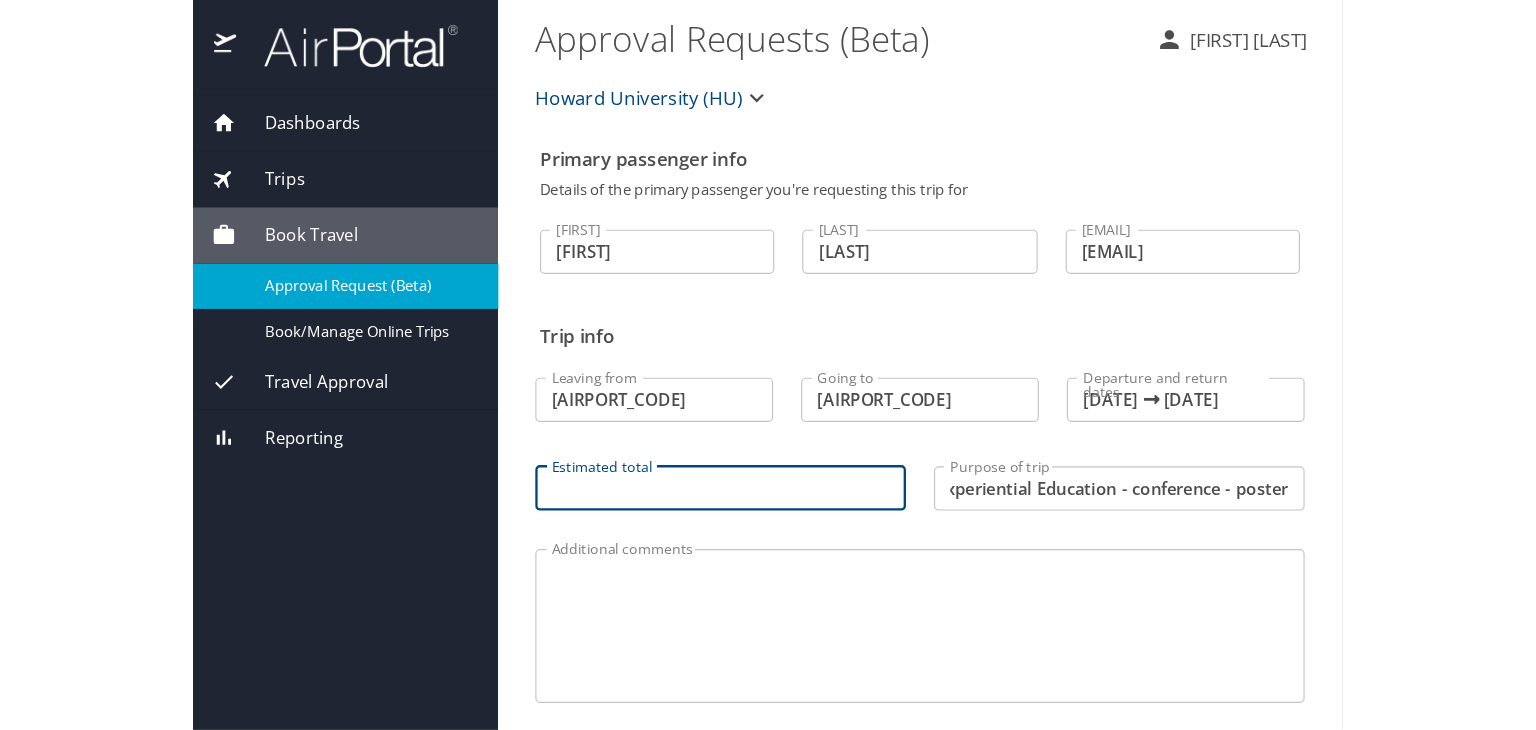 scroll, scrollTop: 0, scrollLeft: 0, axis: both 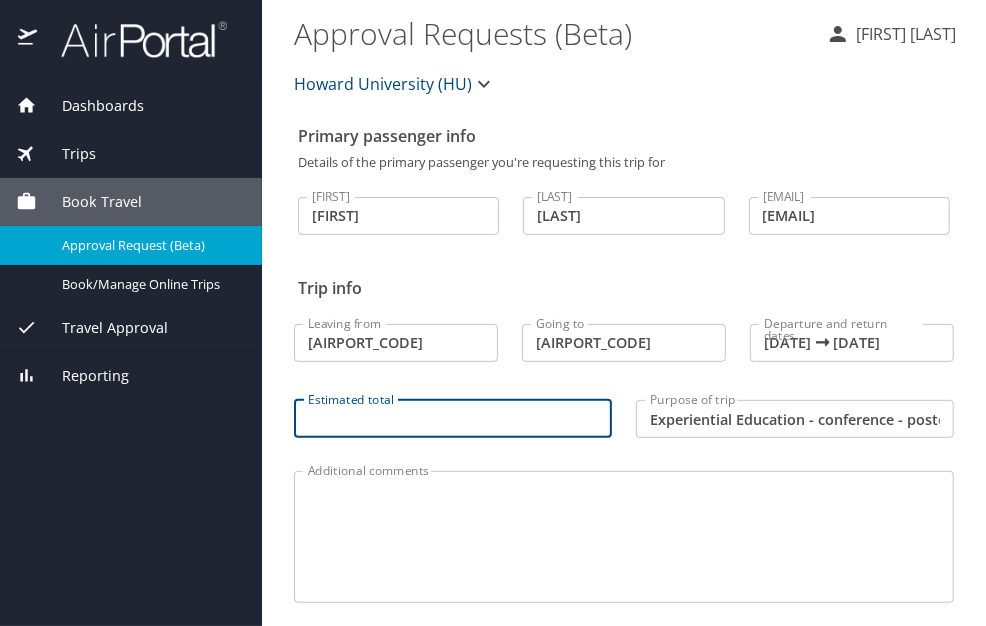 click on "Estimated total" at bounding box center (453, 419) 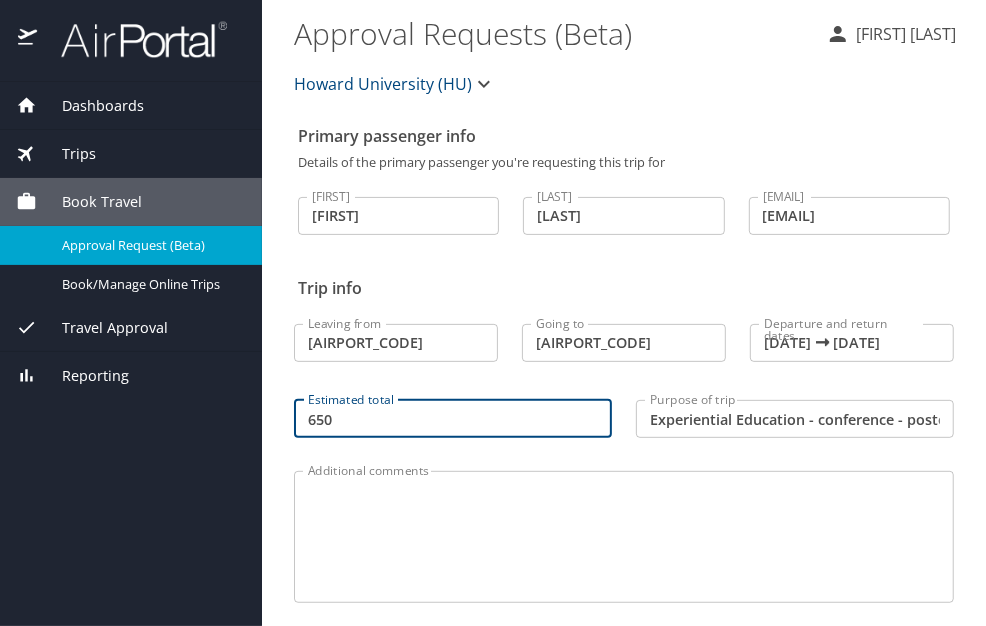 type on "650" 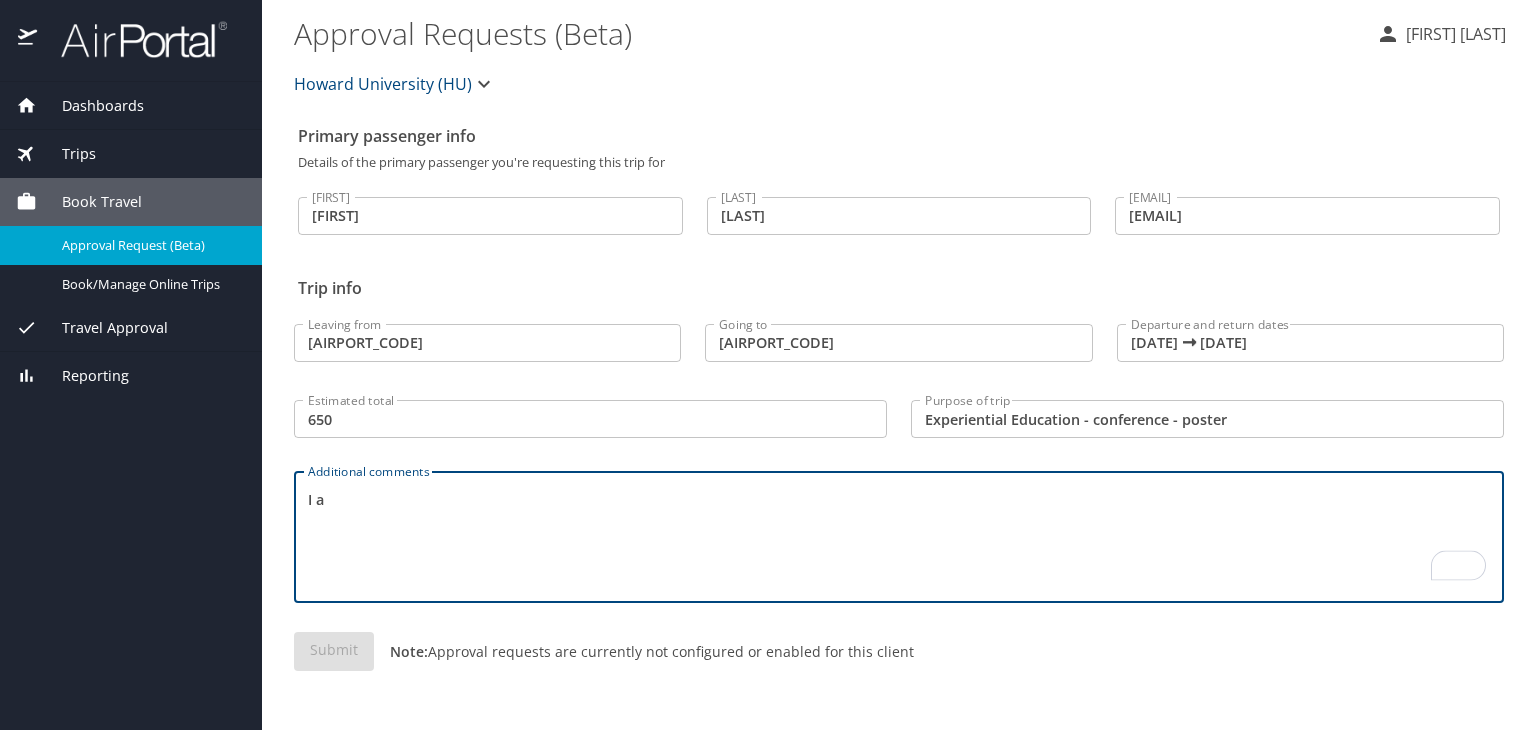 type on "I am" 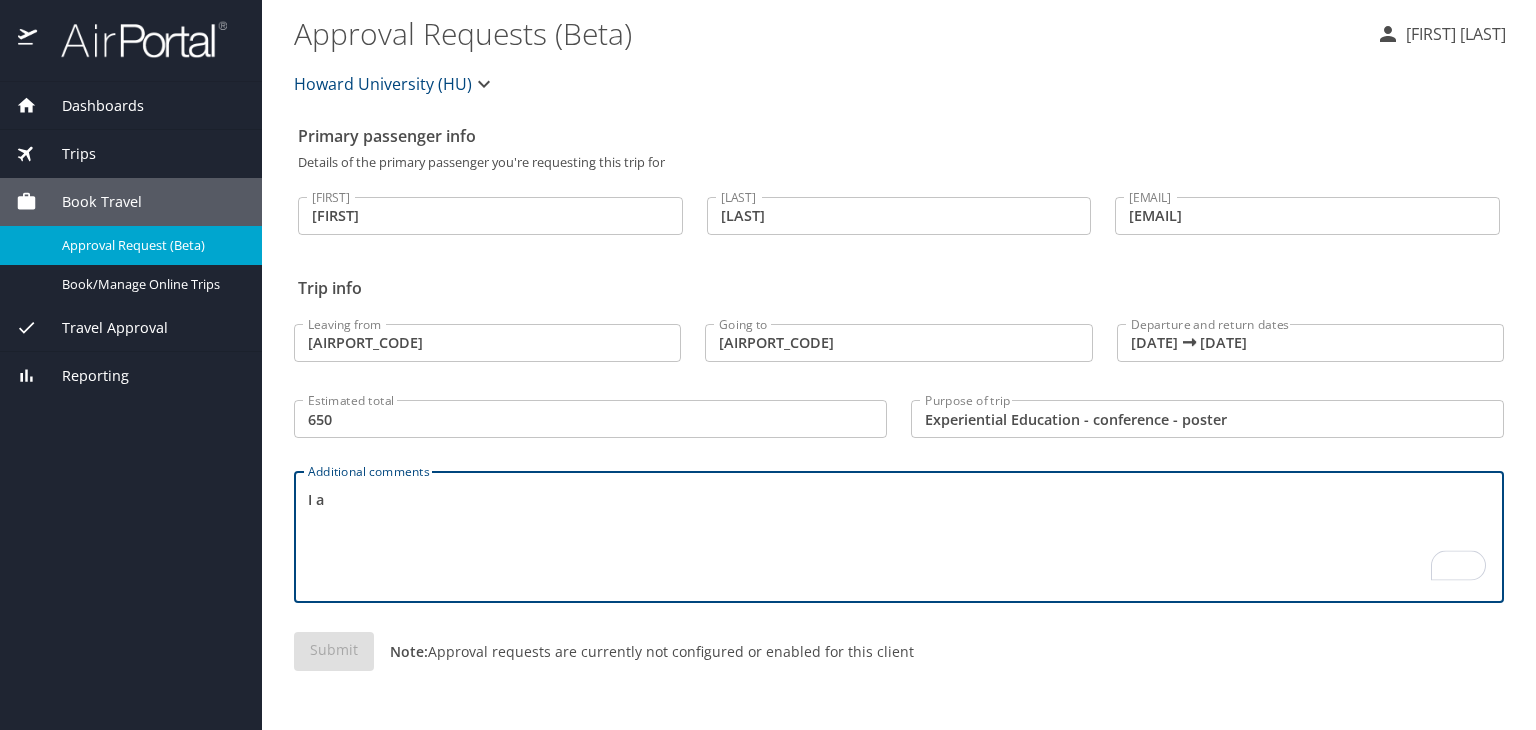 click on "I am" at bounding box center [899, 537] 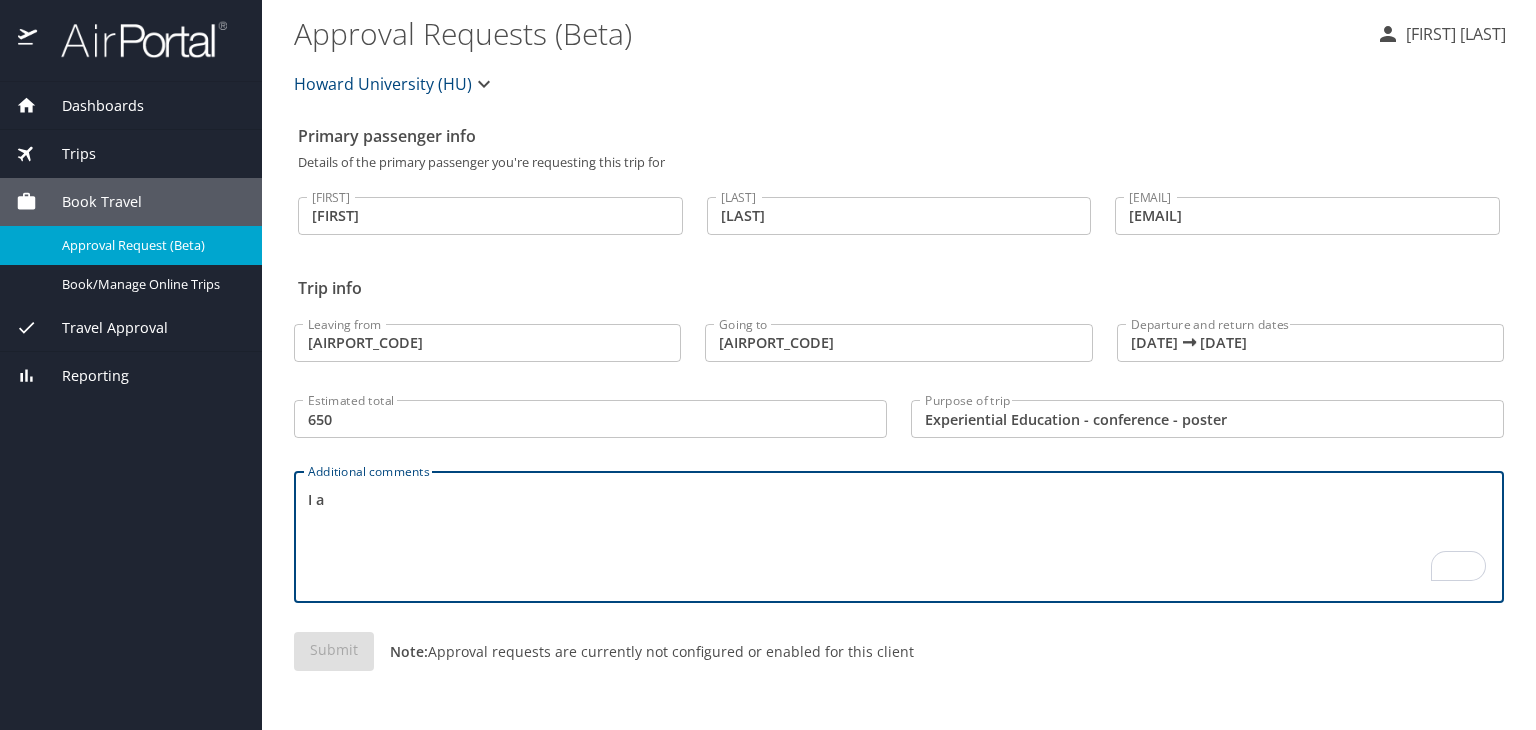 click on "Submit Note:  Approval requests are currently not configured or enabled for this client" at bounding box center (899, 667) 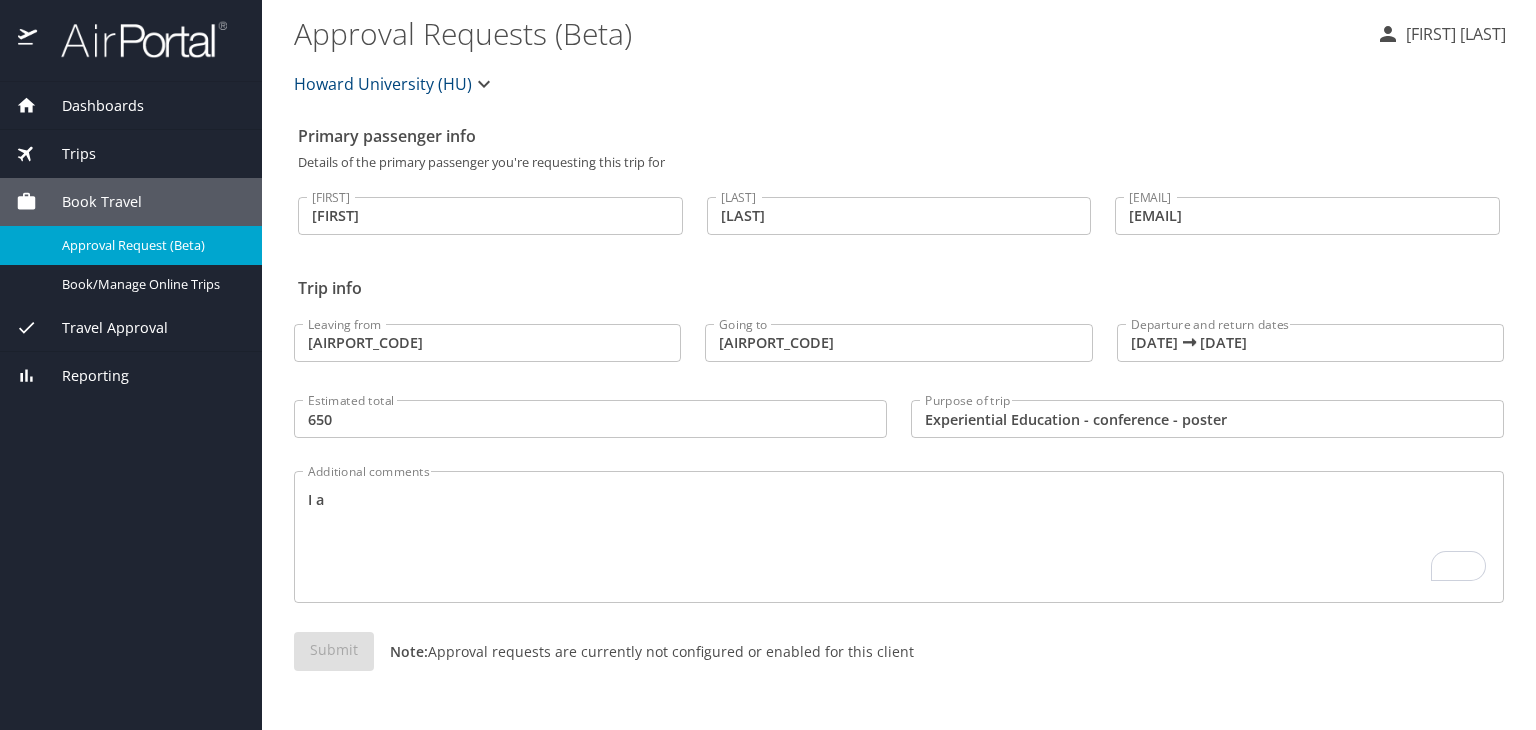 click on "Submit Note:  Approval requests are currently not configured or enabled for this client" at bounding box center [899, 667] 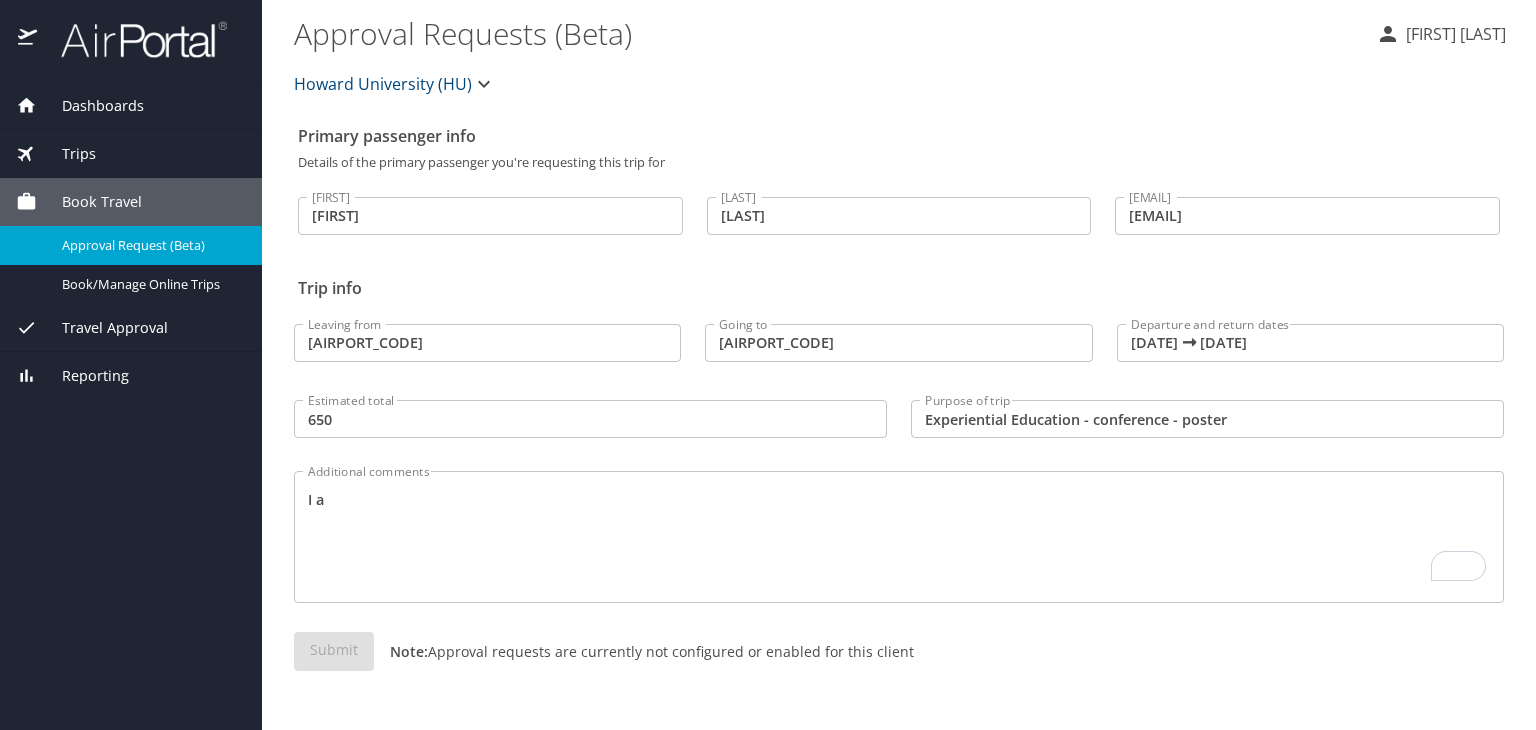 click on "Howard University (HU)" at bounding box center (383, 84) 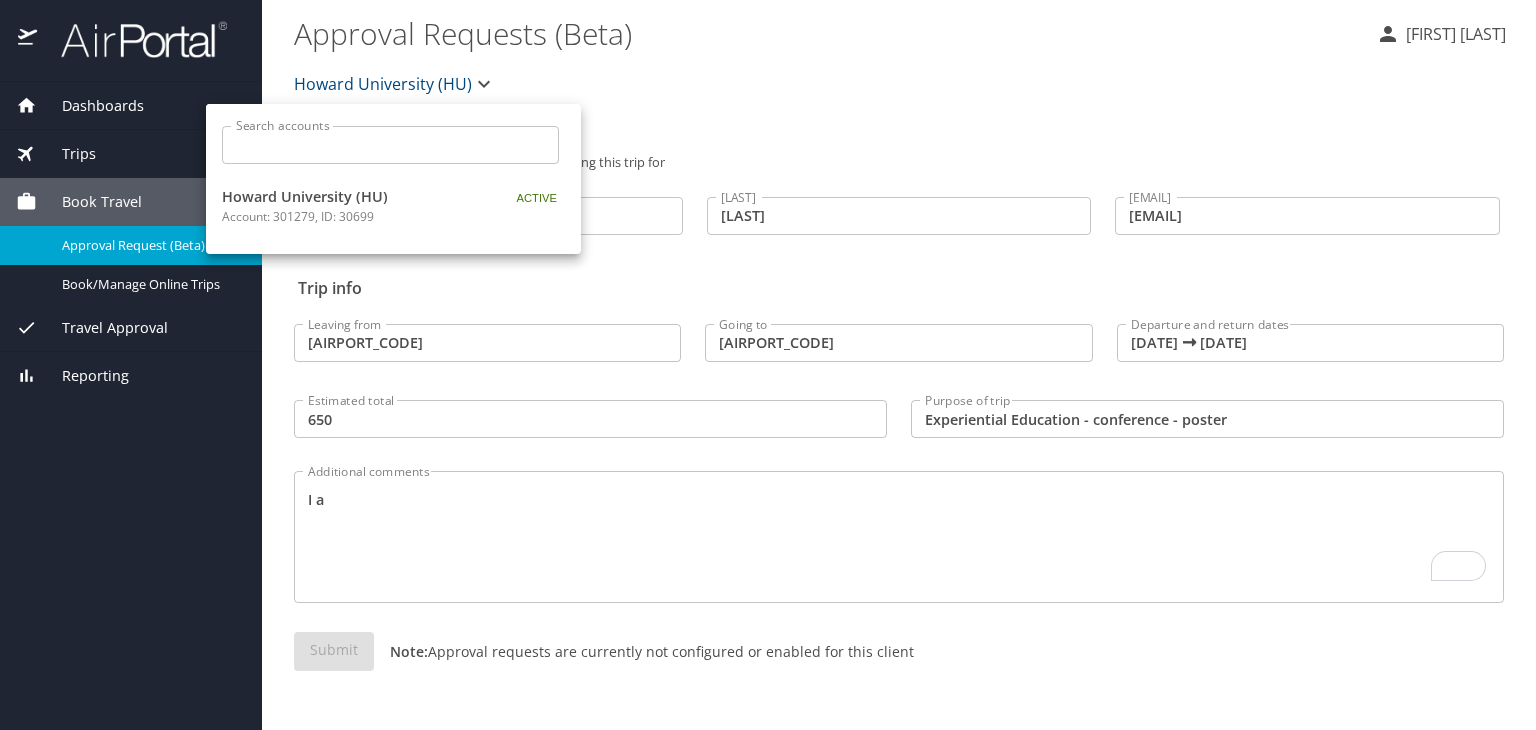 click at bounding box center [768, 365] 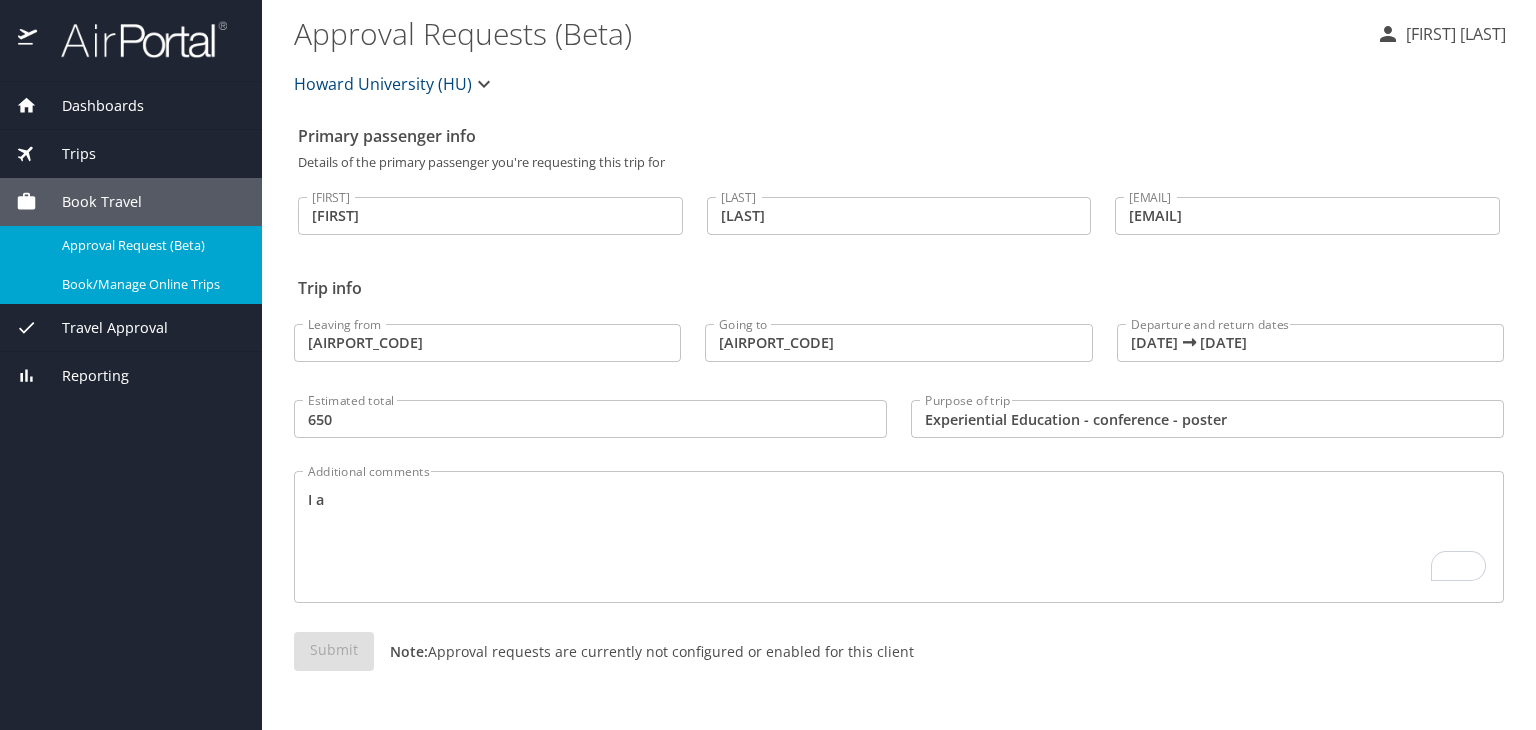 click on "Book/Manage Online Trips" at bounding box center [150, 284] 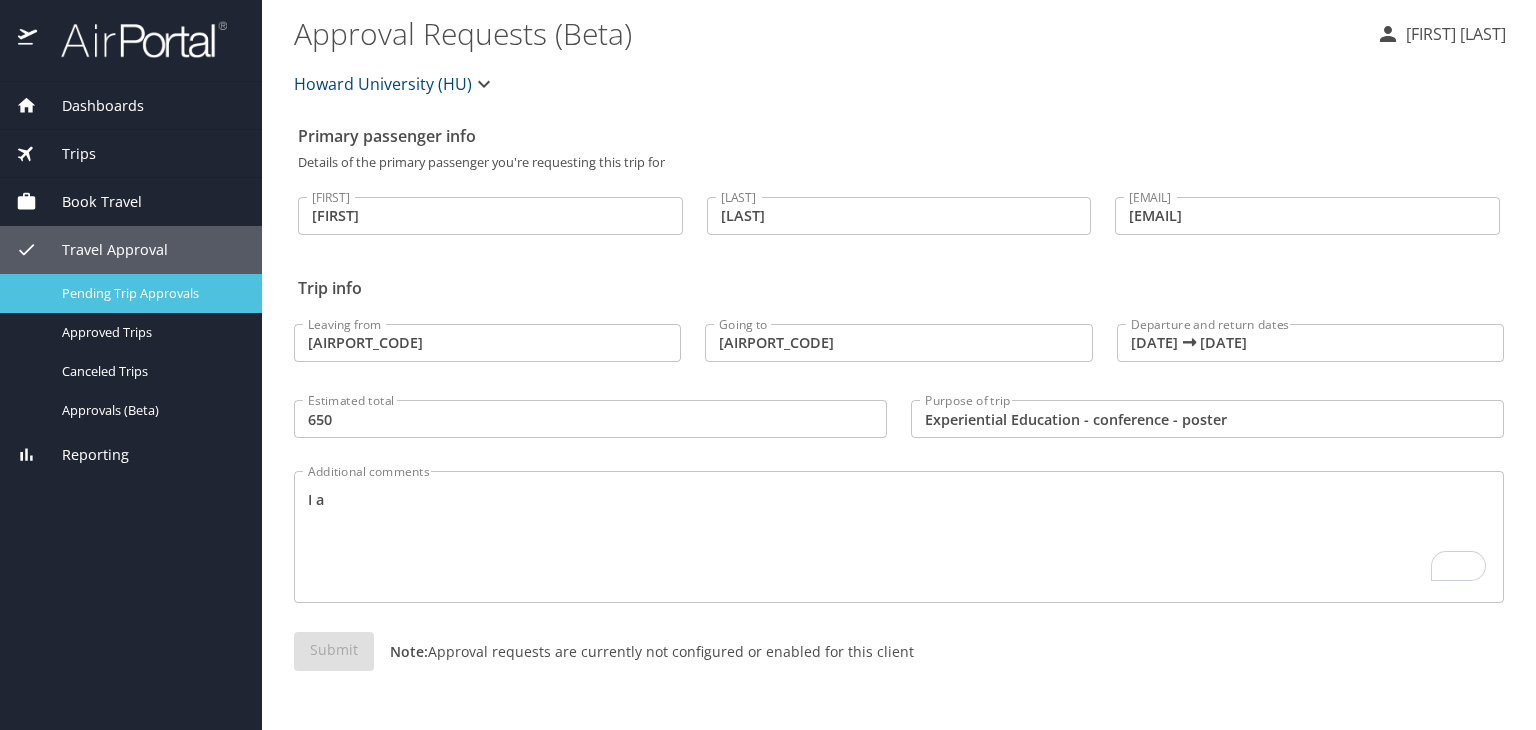click on "Pending Trip Approvals" at bounding box center [150, 293] 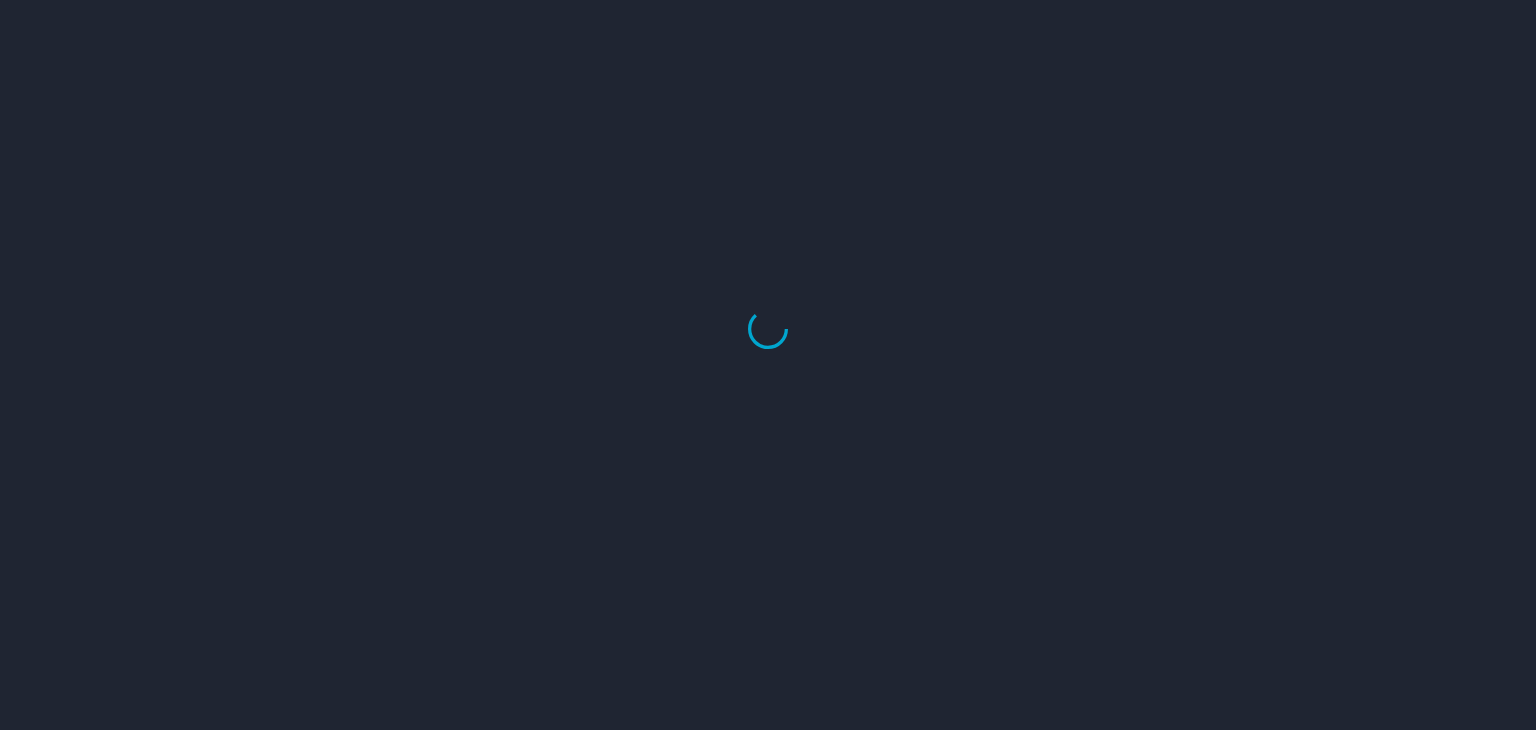scroll, scrollTop: 0, scrollLeft: 0, axis: both 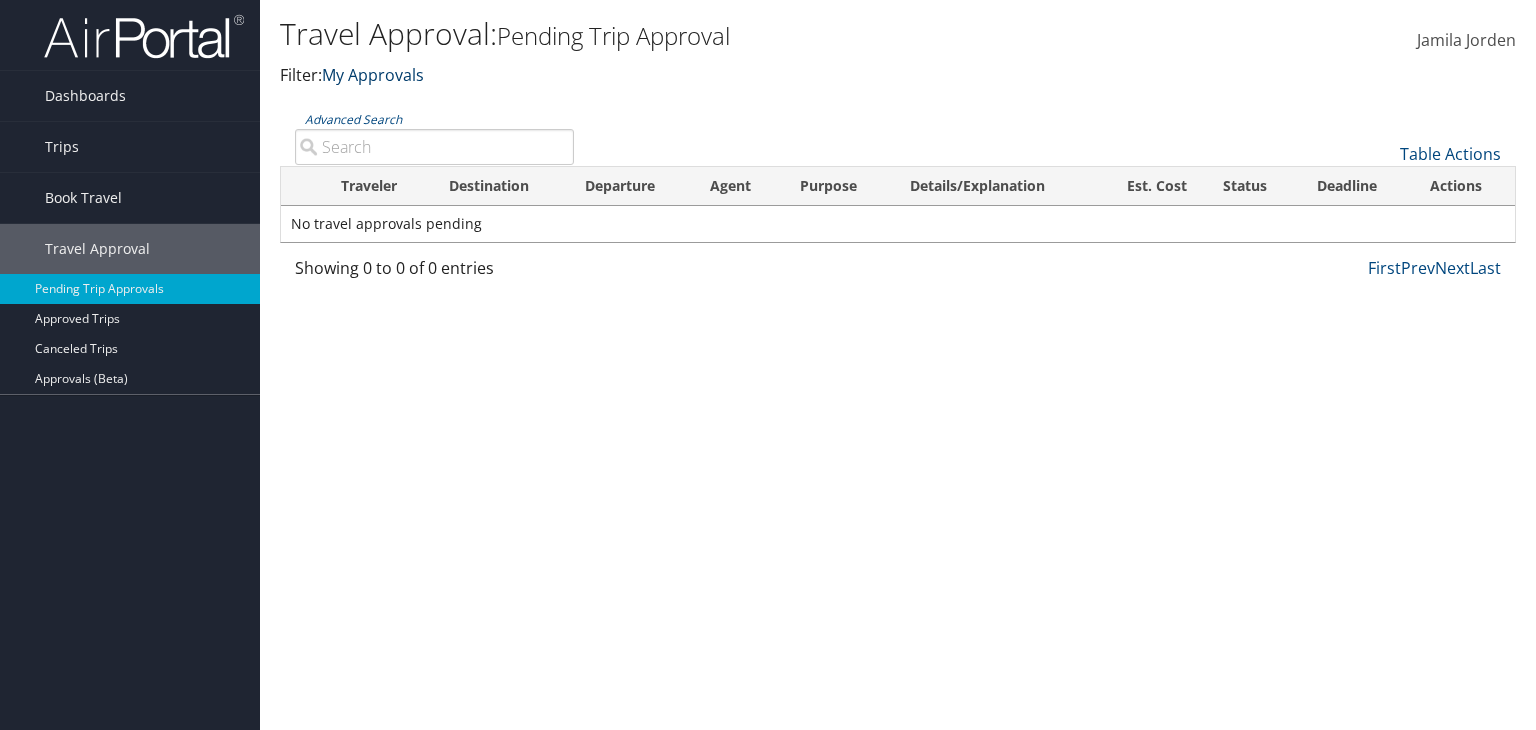 click at bounding box center (424, 75) 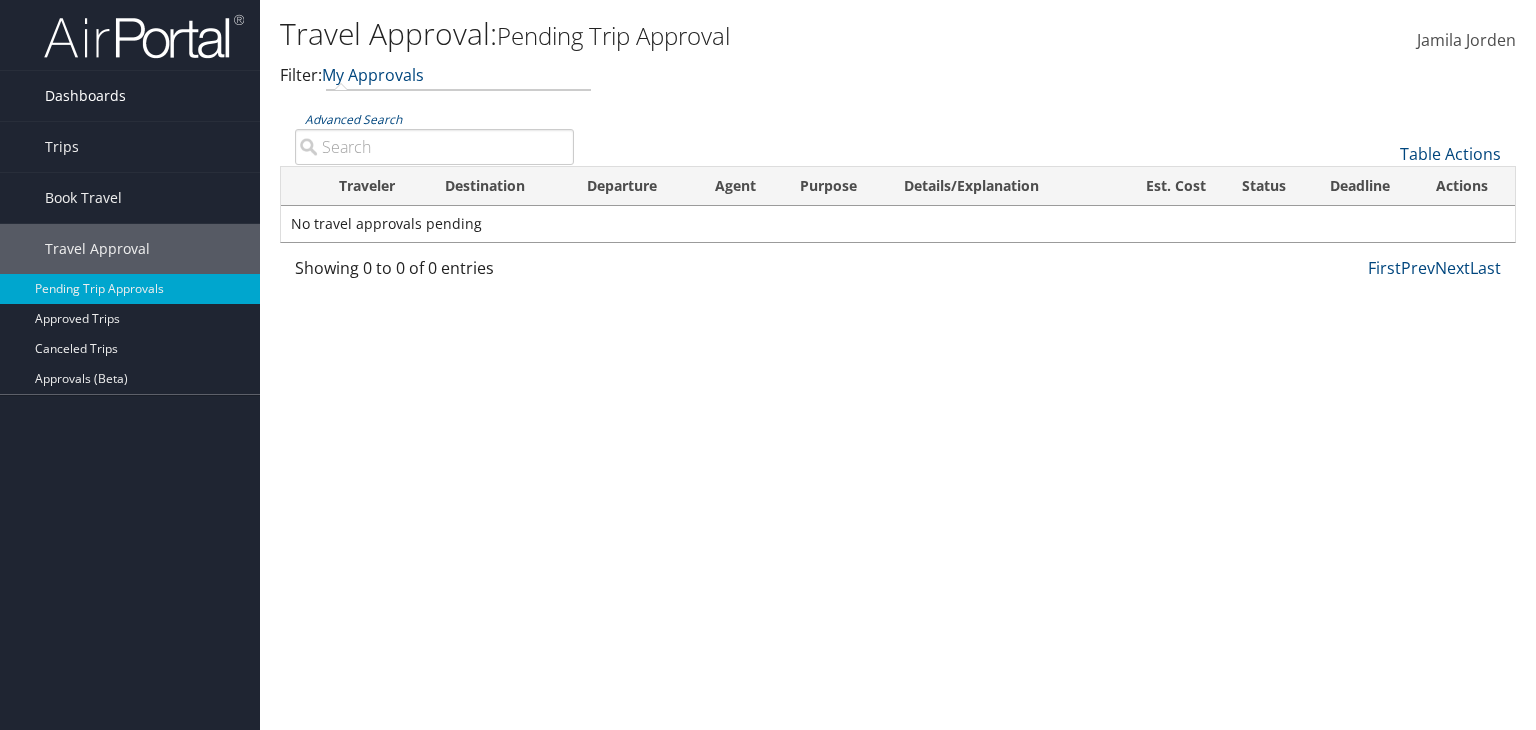 click on "Dashboards" at bounding box center (85, 96) 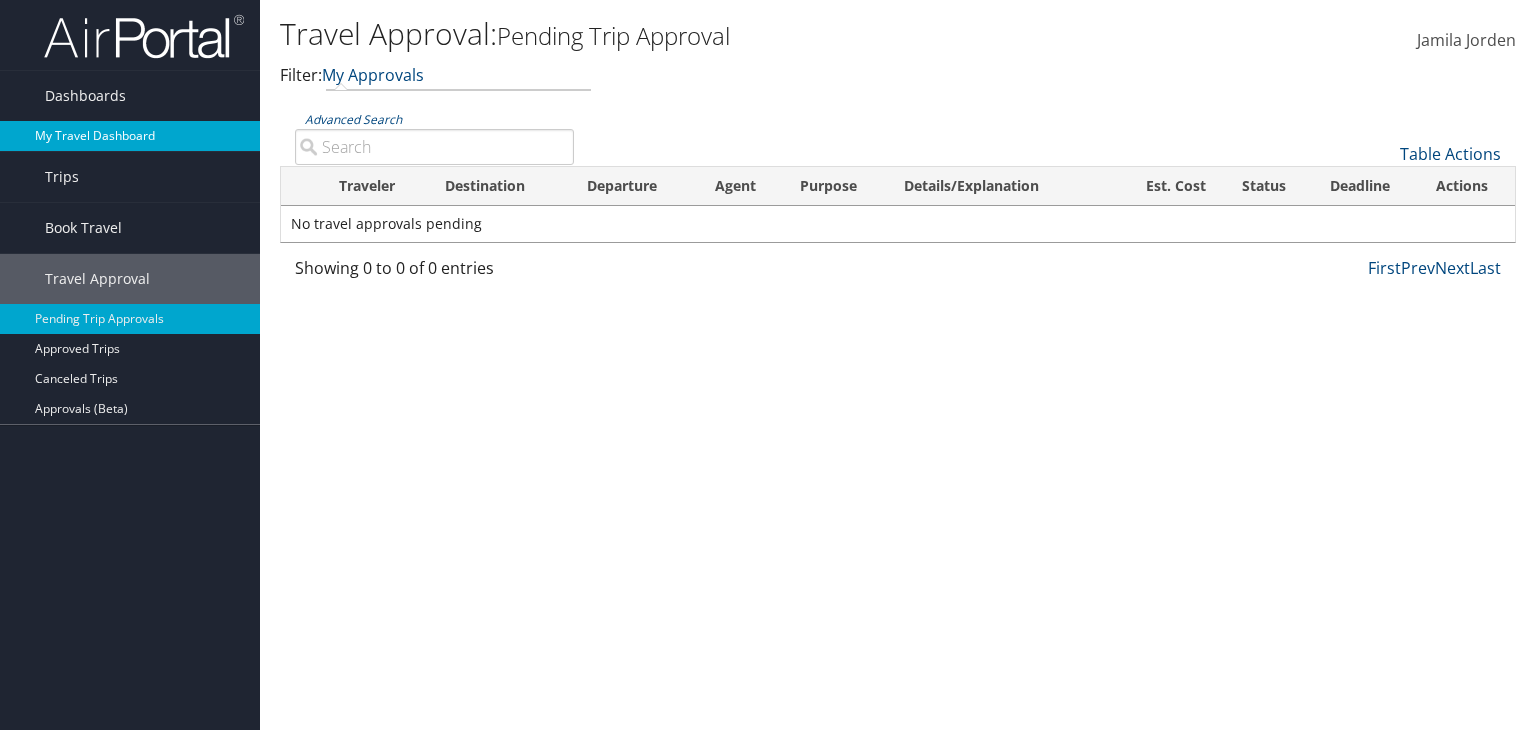 click on "My Travel Dashboard" at bounding box center [130, 136] 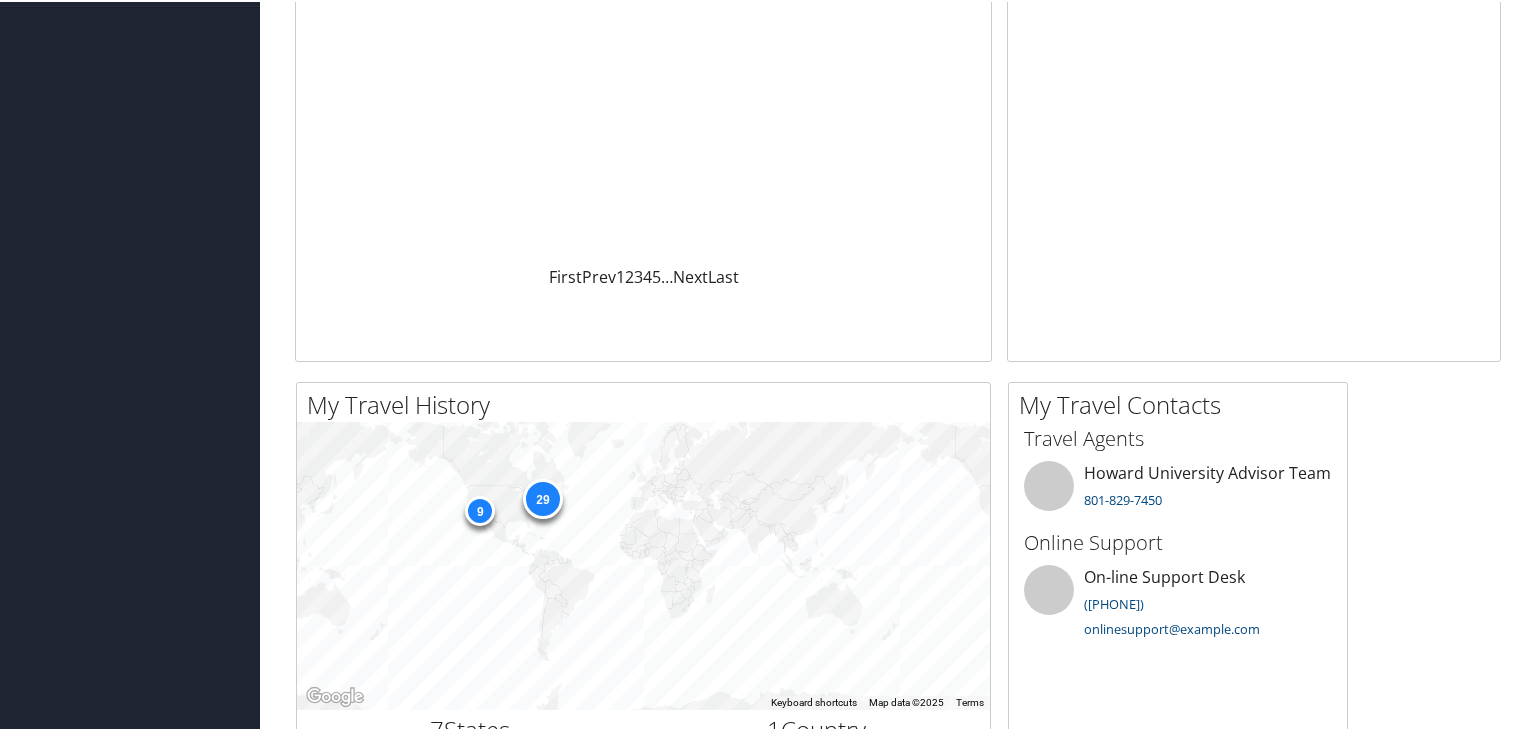 scroll, scrollTop: 0, scrollLeft: 0, axis: both 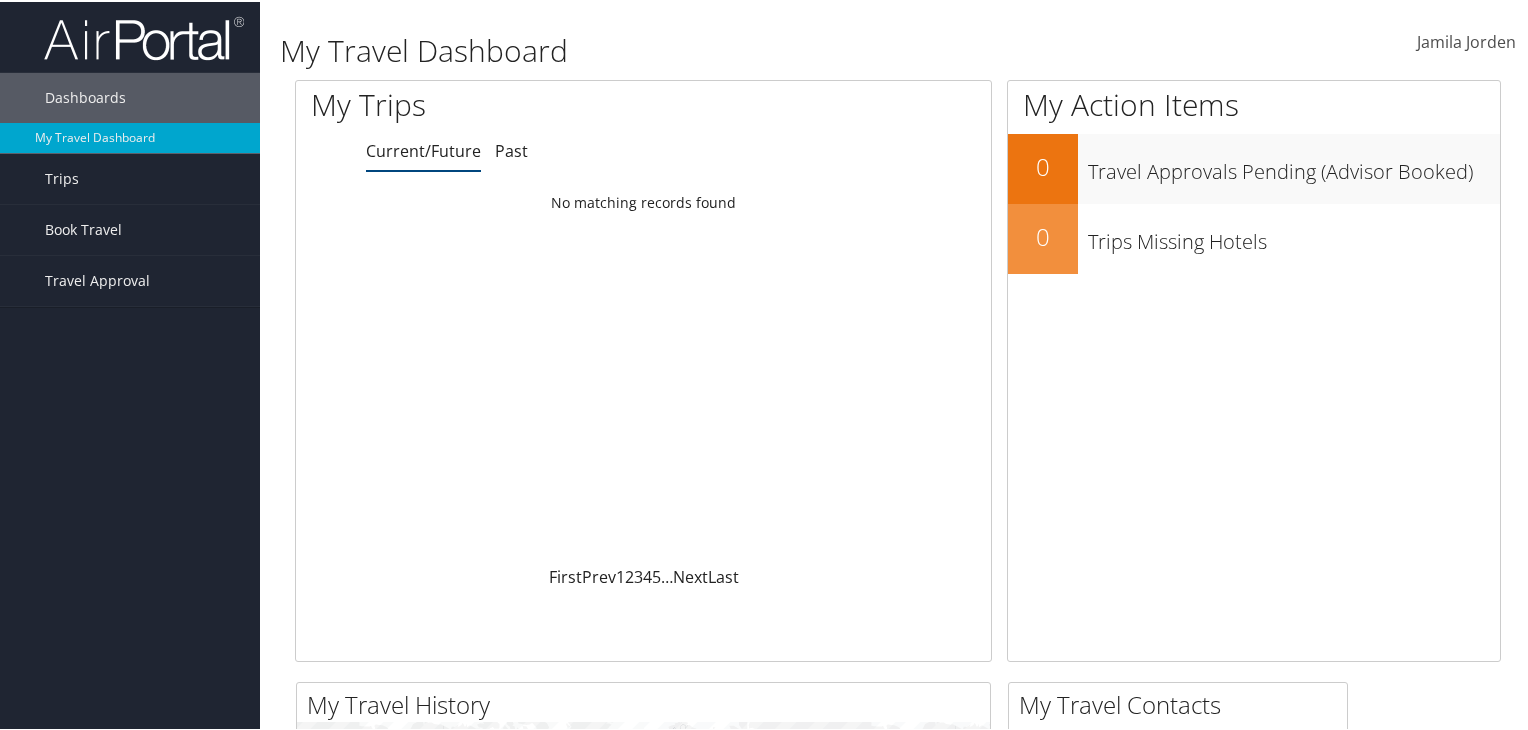 click at bounding box center (568, 48) 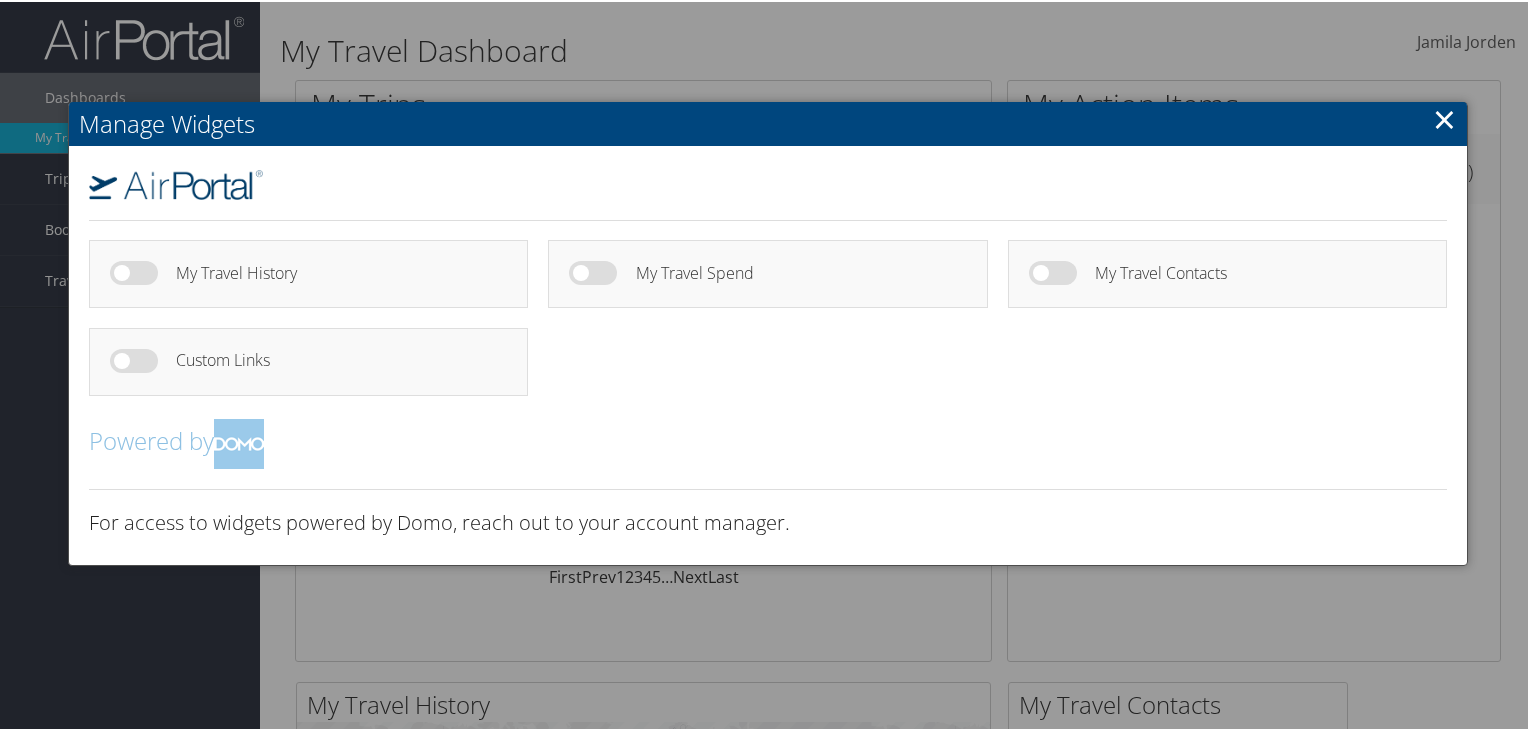 click on "×" at bounding box center [1444, 117] 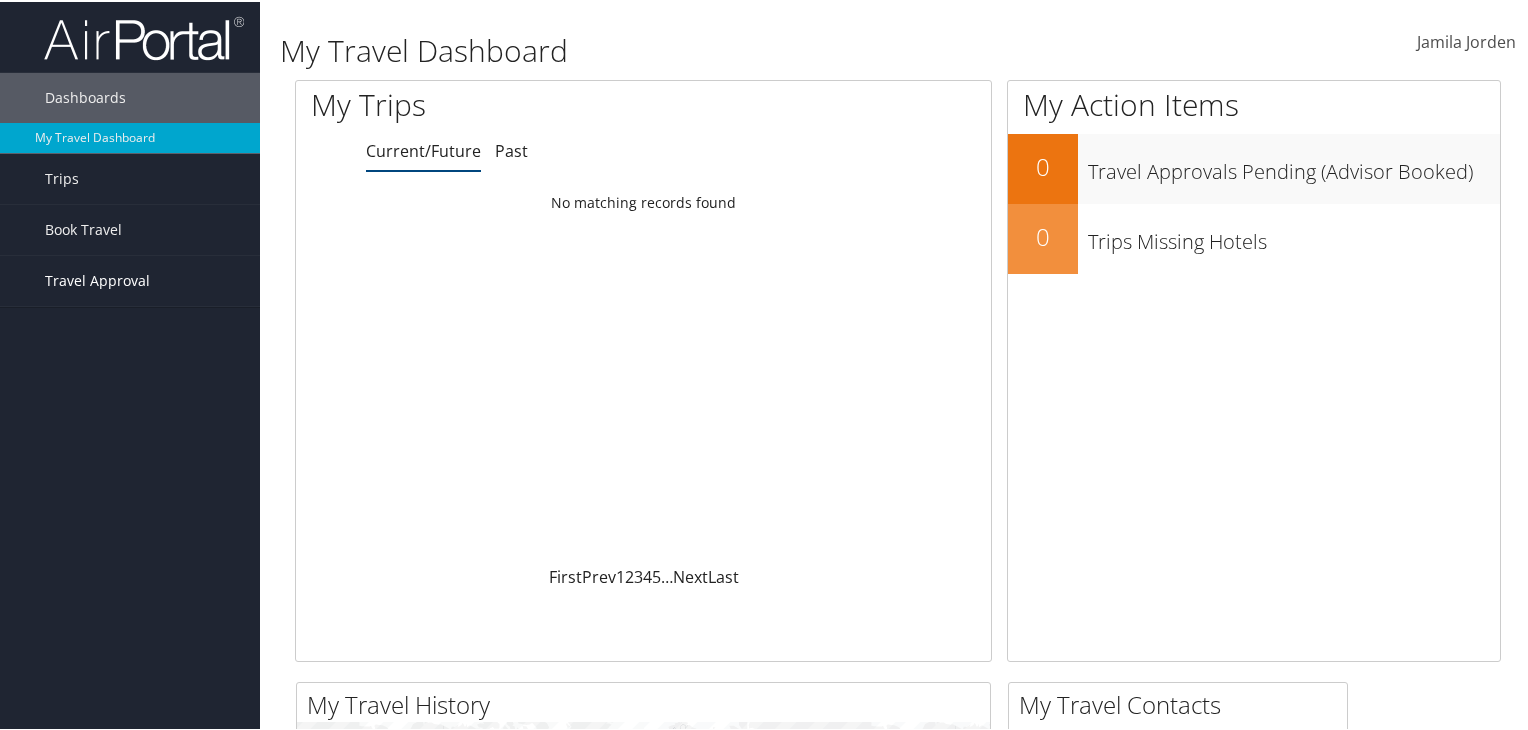 click on "Travel Approval" at bounding box center (97, 279) 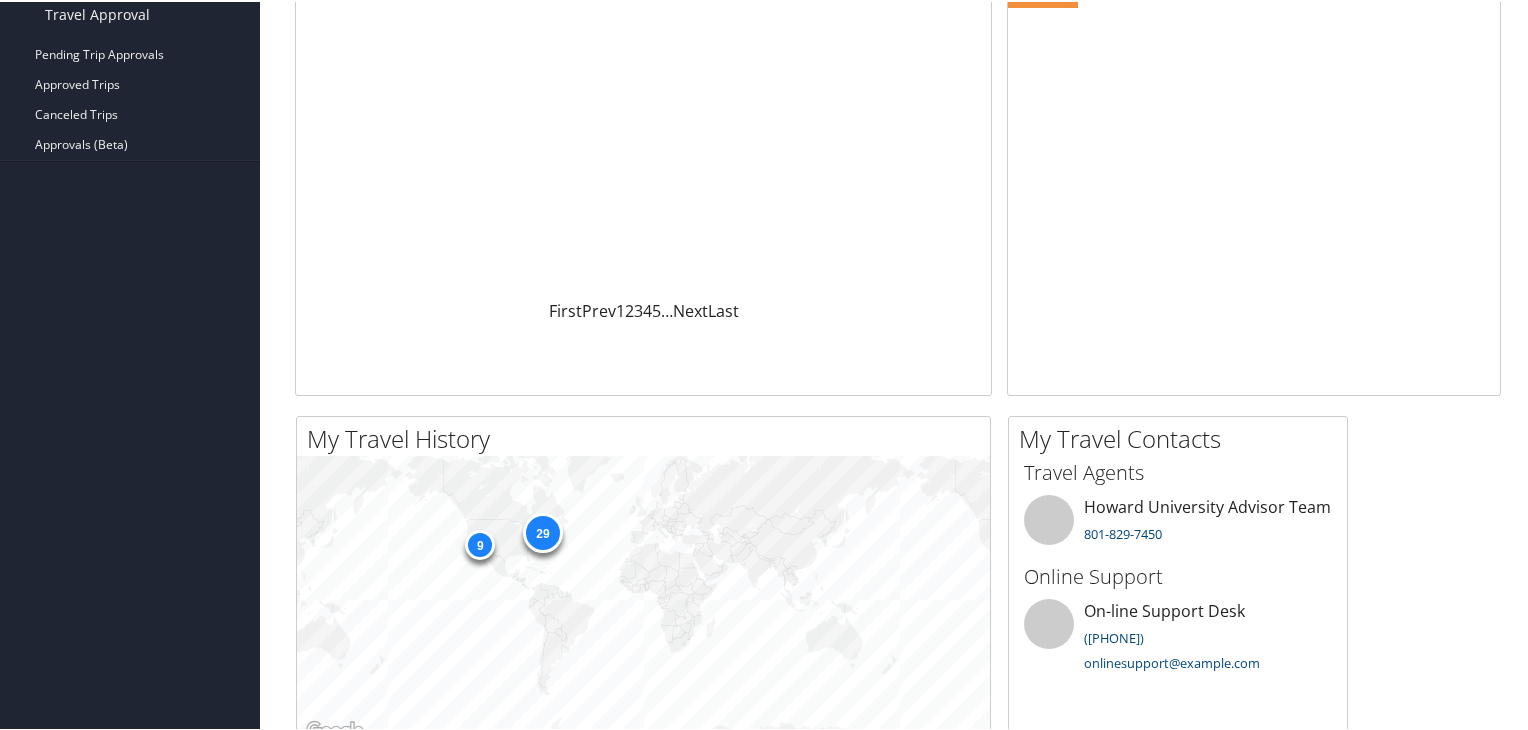 scroll, scrollTop: 0, scrollLeft: 0, axis: both 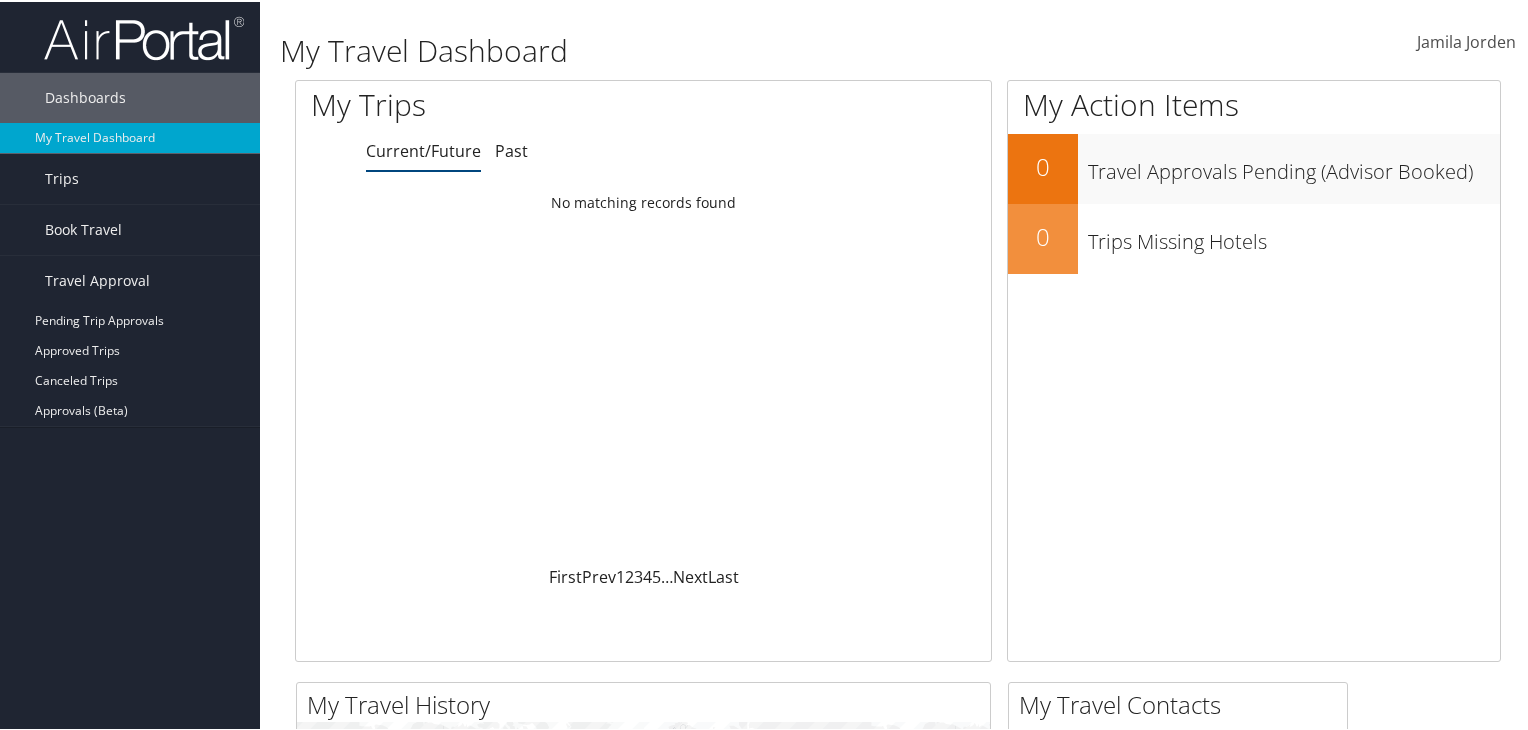 click at bounding box center [1491, 90] 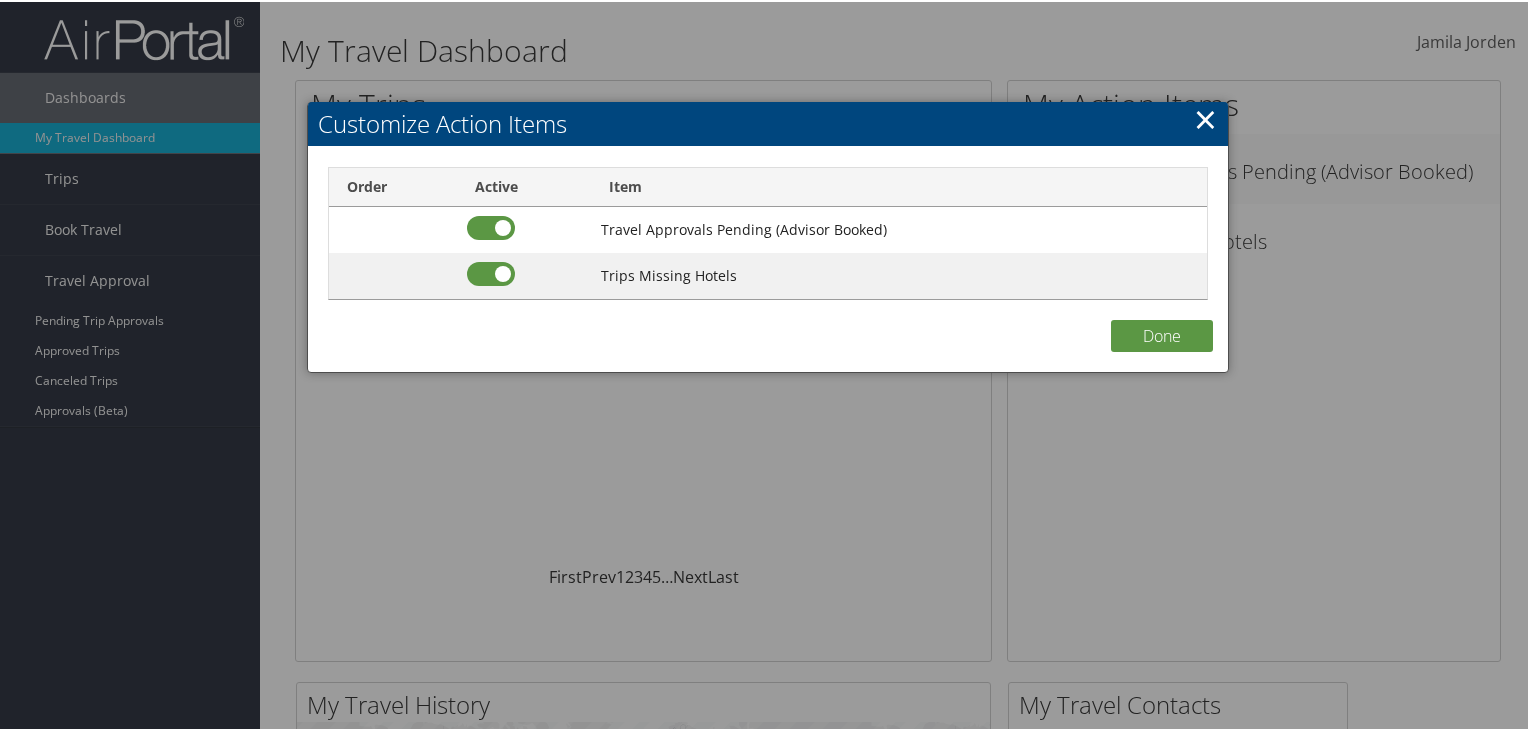 click on "×" at bounding box center (1205, 117) 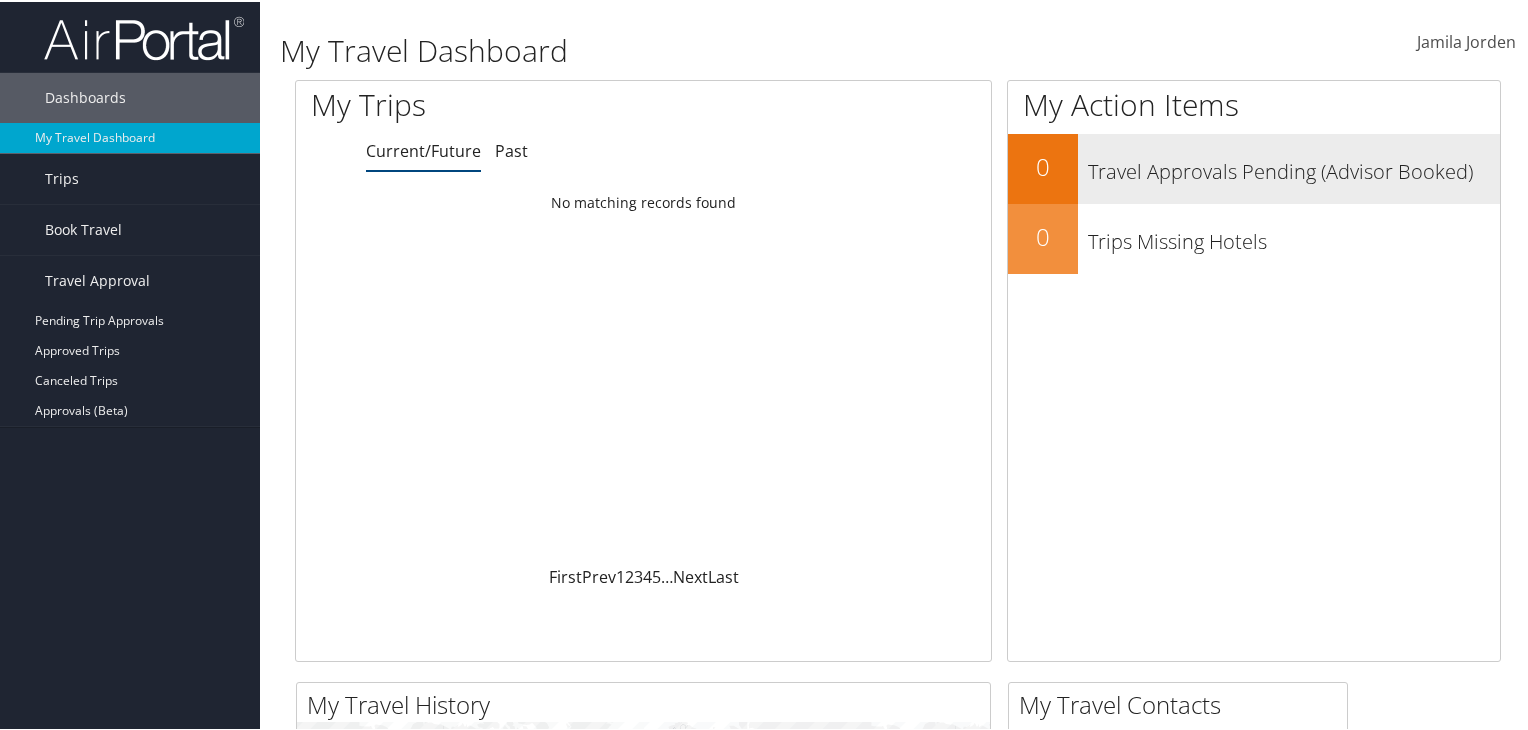 click on "Travel Approvals Pending (Advisor Booked)" at bounding box center [1294, 165] 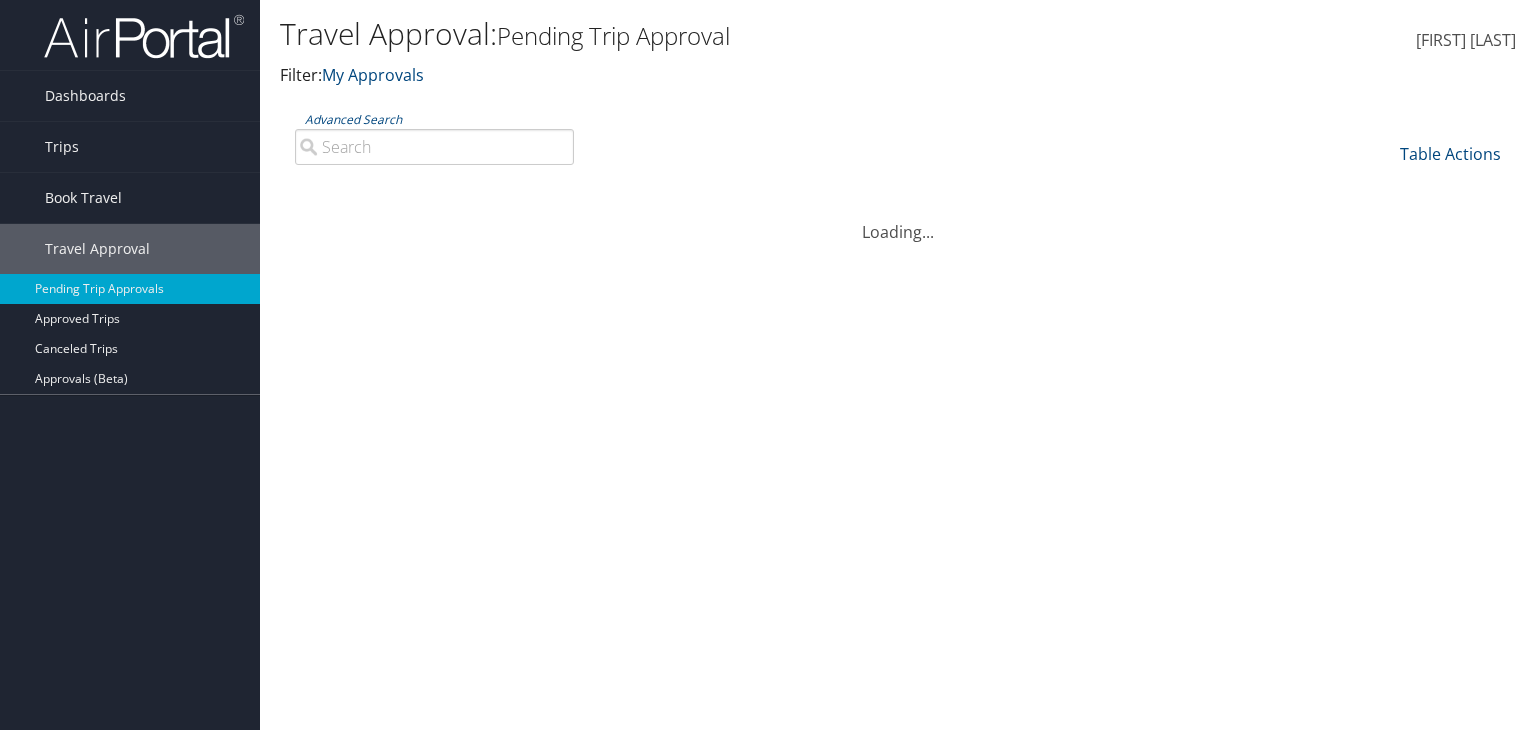 scroll, scrollTop: 0, scrollLeft: 0, axis: both 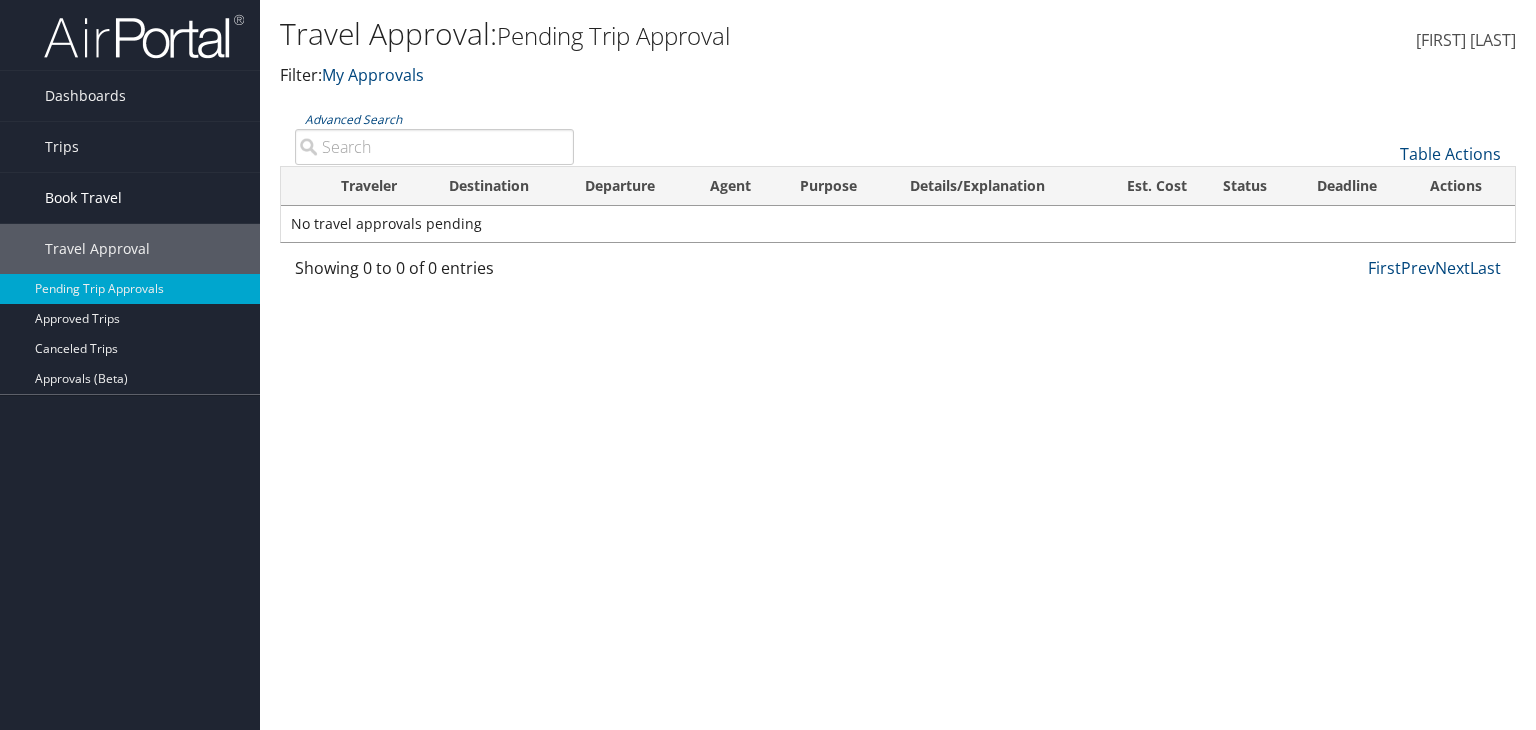 click on "Book Travel" at bounding box center (83, 198) 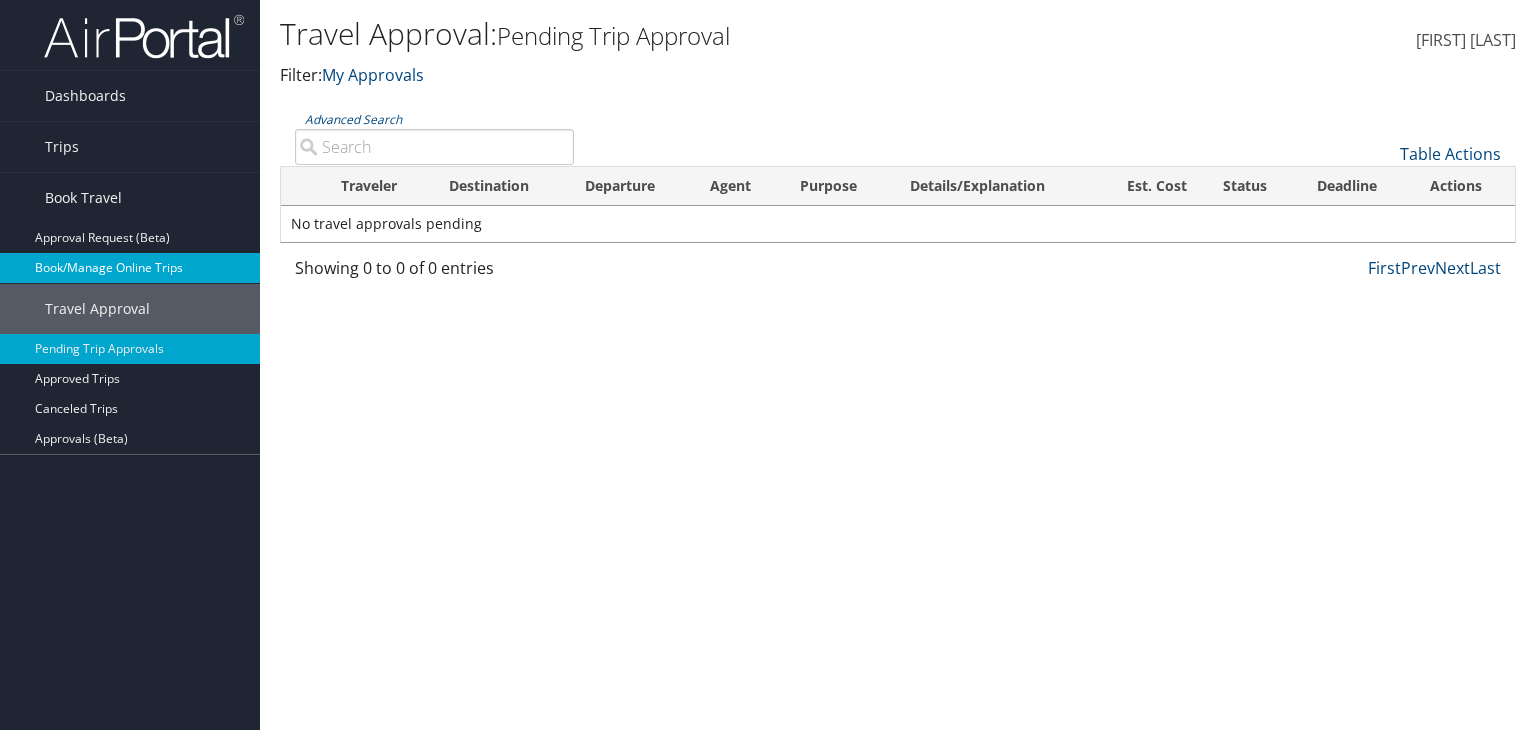 click on "Book/Manage Online Trips" at bounding box center [130, 268] 